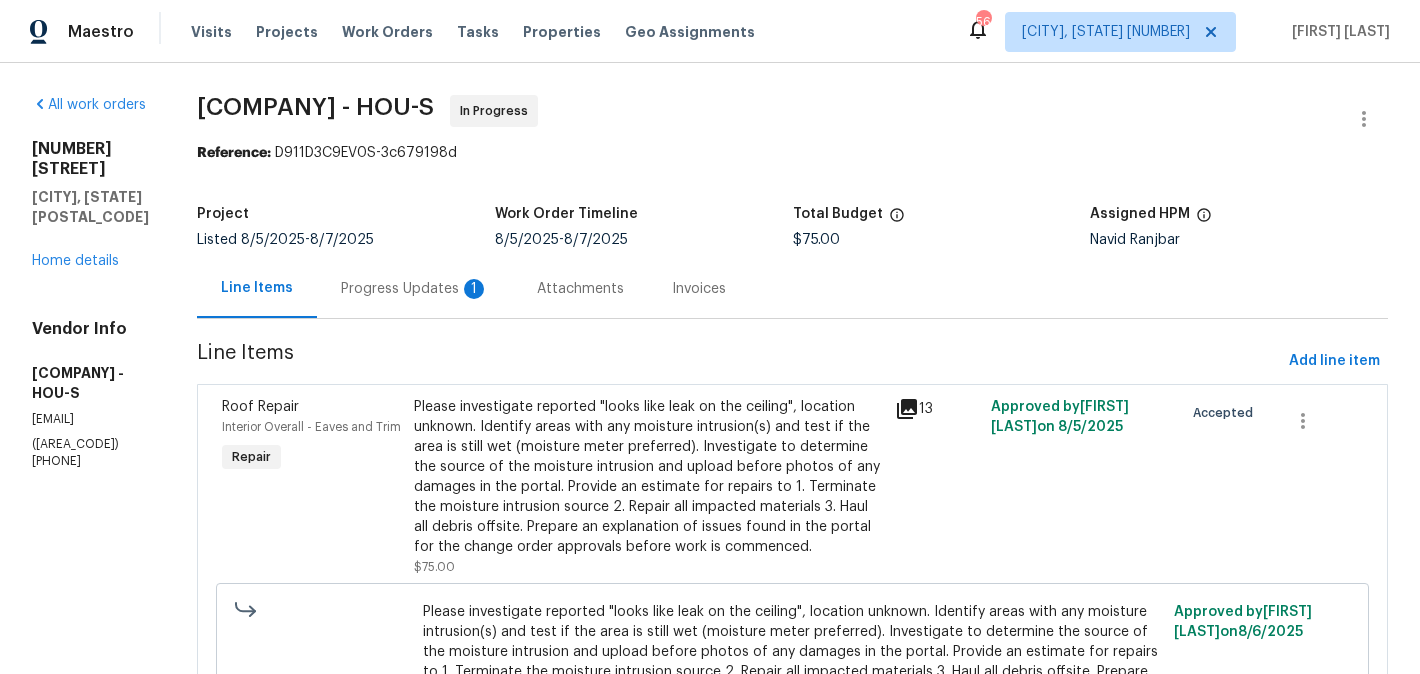 scroll, scrollTop: 0, scrollLeft: 0, axis: both 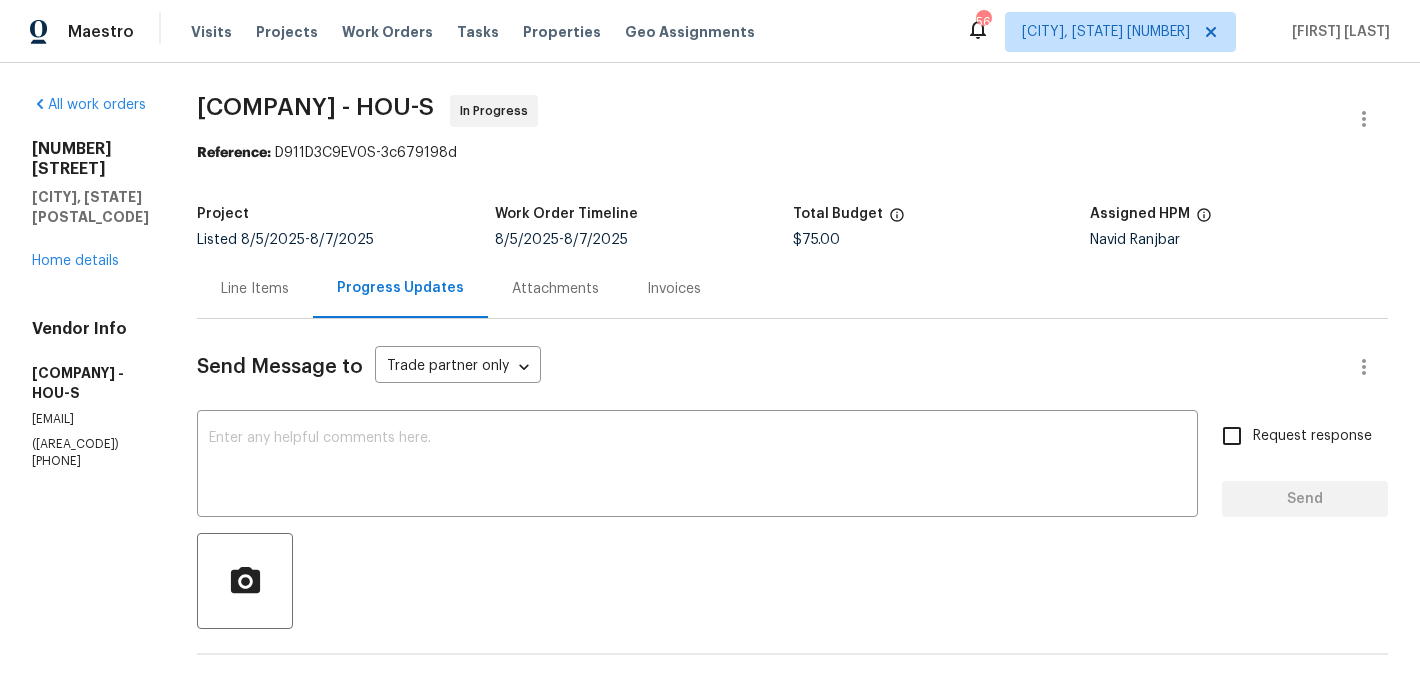click on "Line Items" at bounding box center (255, 288) 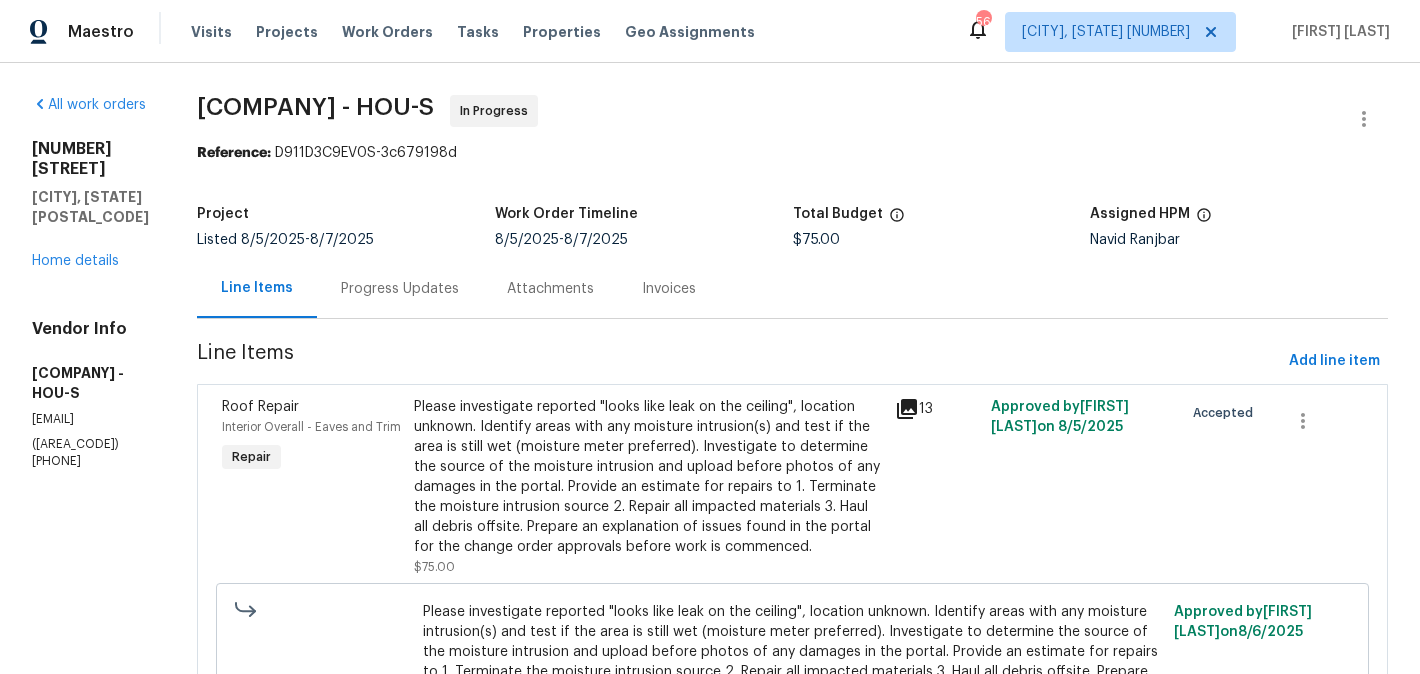 click on "Please investigate reported "looks like leak on the ceiling", location unknown. Identify areas with any moisture intrusion(s) and test if the area is still wet (moisture meter preferred). Investigate to determine the source of the moisture intrusion and upload before photos of any damages in the portal. Provide an estimate for repairs to 1. Terminate the moisture intrusion source 2. Repair all impacted materials 3. Haul all debris offsite. Prepare an explanation of issues found in the portal for the change order approvals before work is commenced." at bounding box center [648, 477] 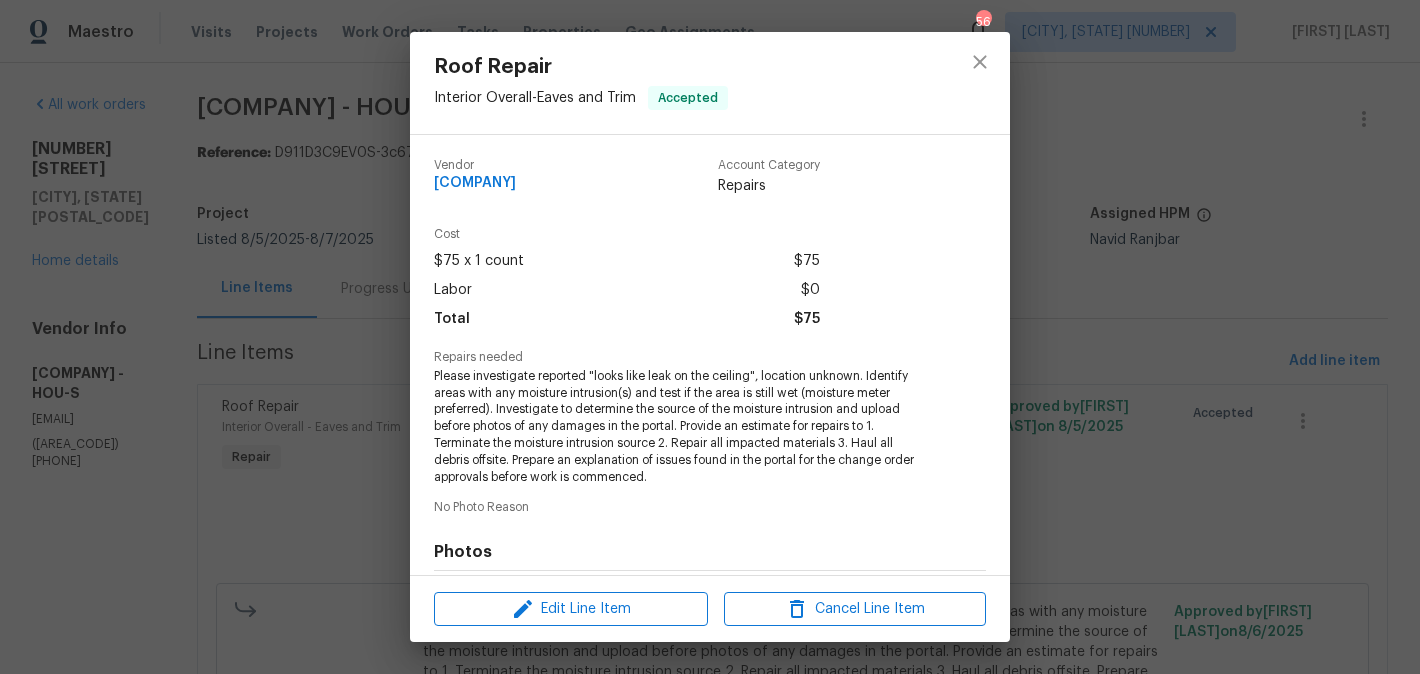 scroll, scrollTop: 280, scrollLeft: 0, axis: vertical 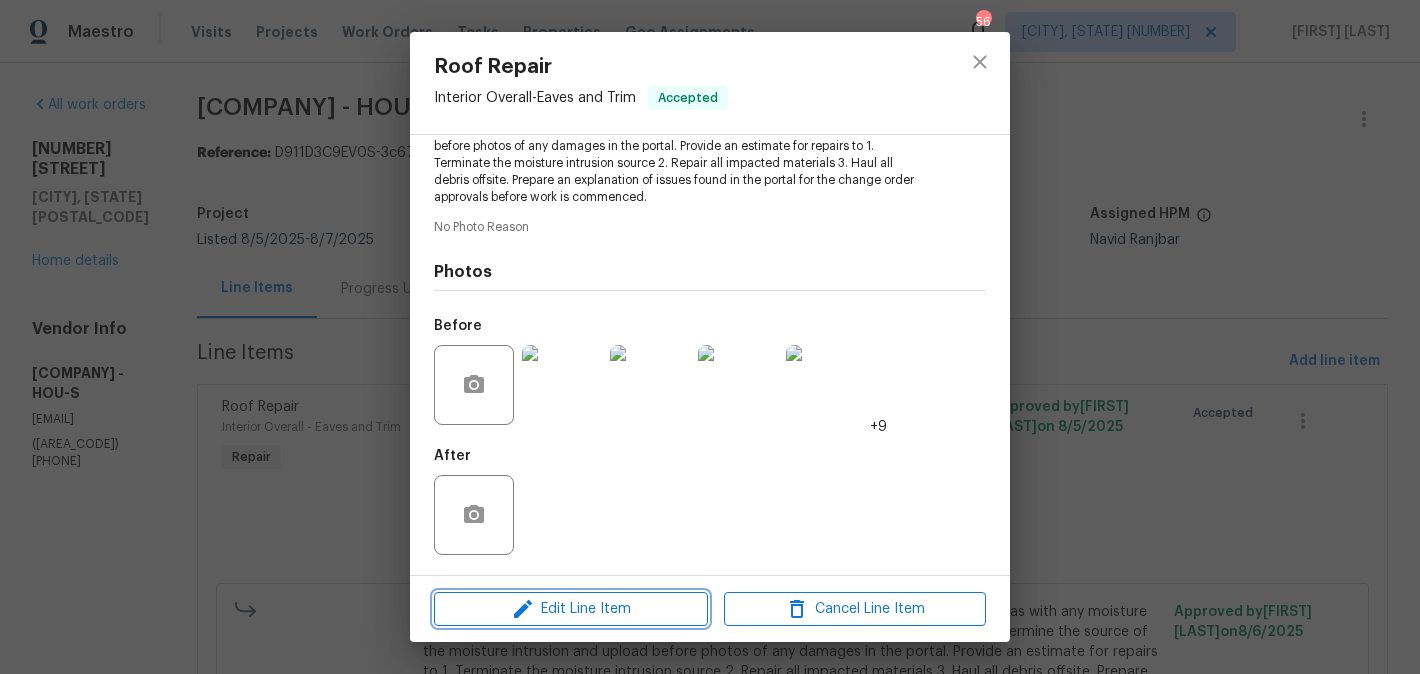 click on "Edit Line Item" at bounding box center (571, 609) 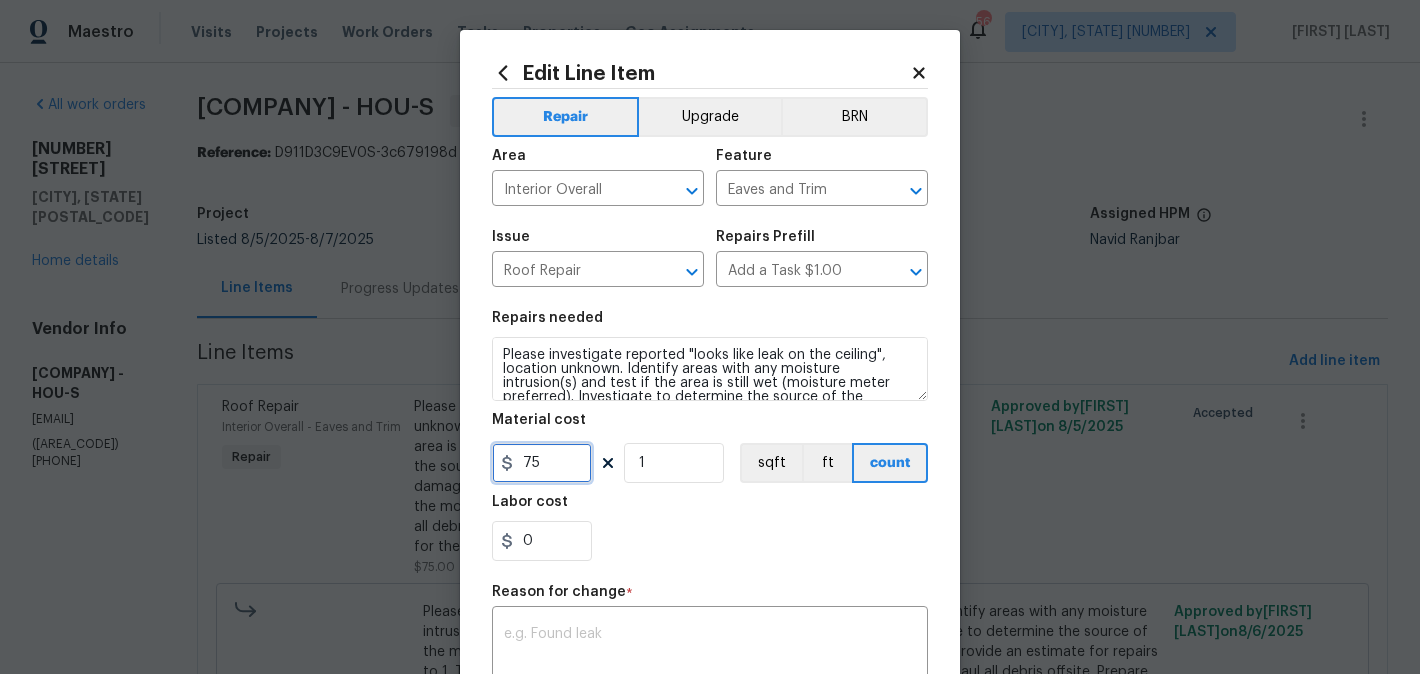 click on "75" at bounding box center [542, 463] 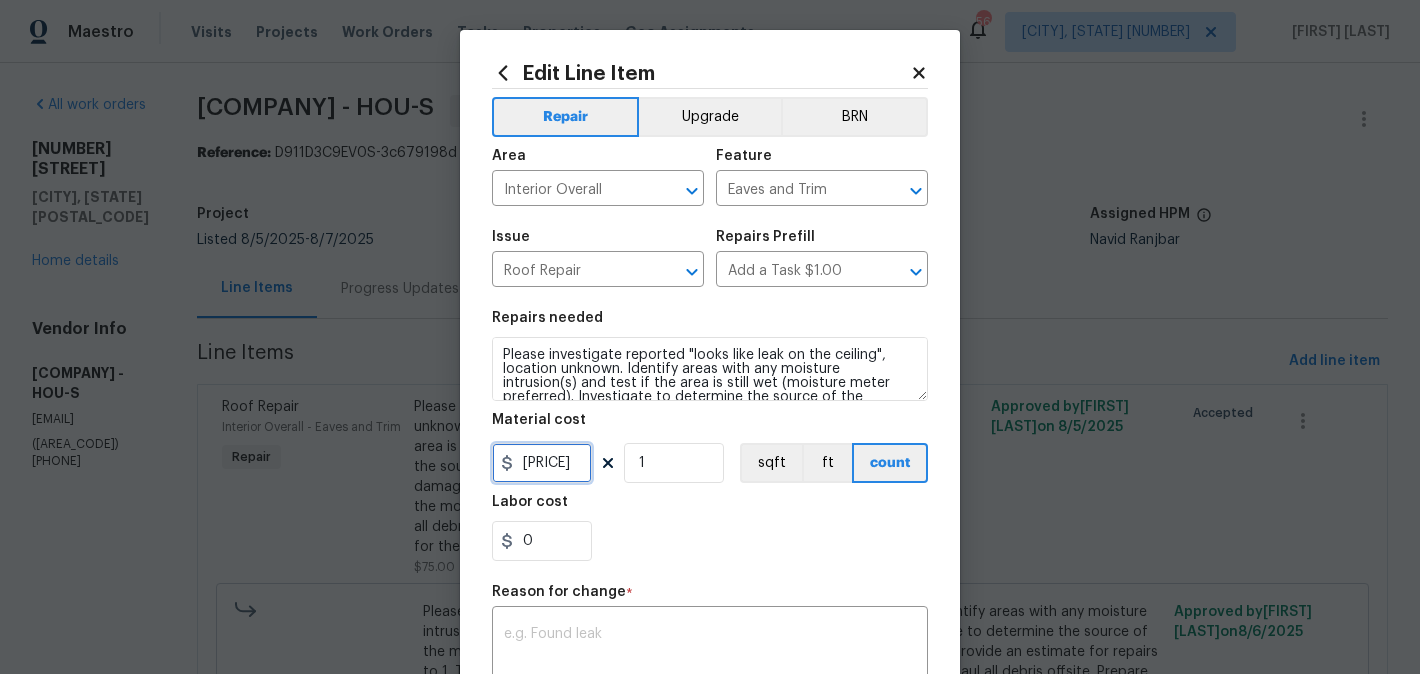 type on "410" 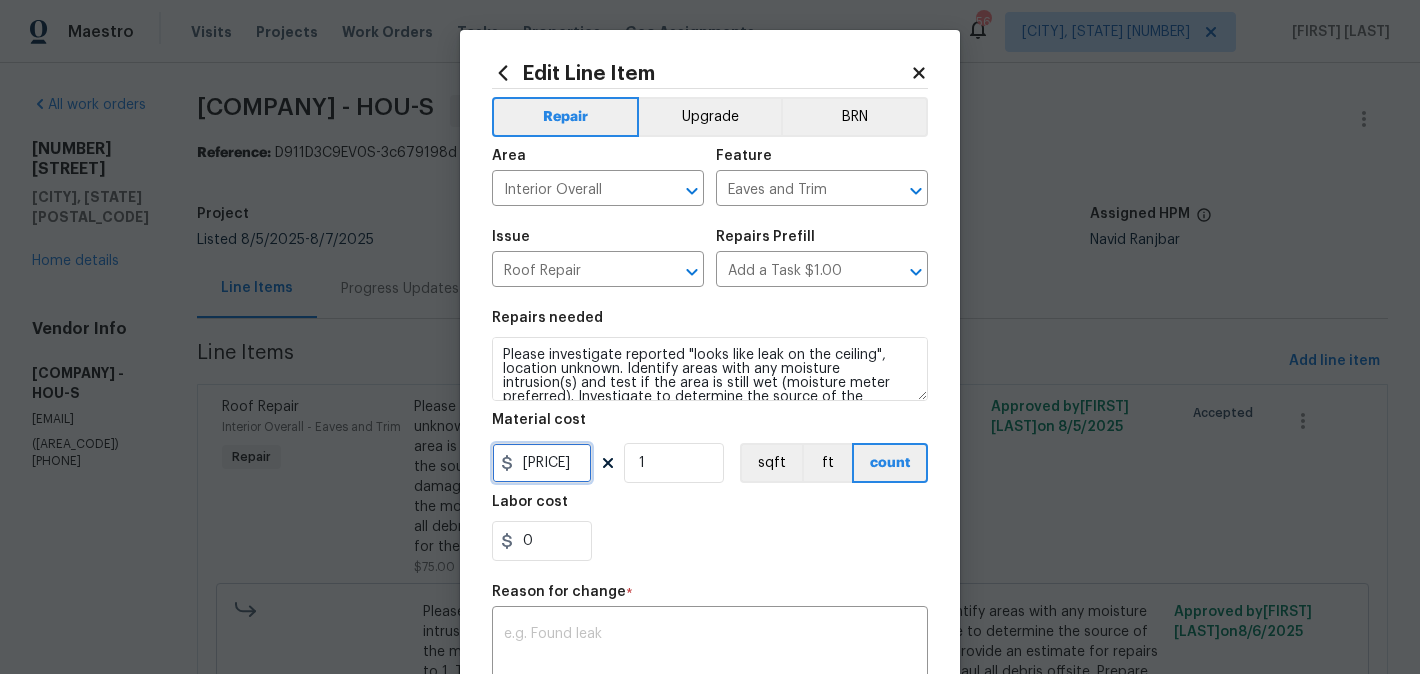 scroll, scrollTop: 332, scrollLeft: 0, axis: vertical 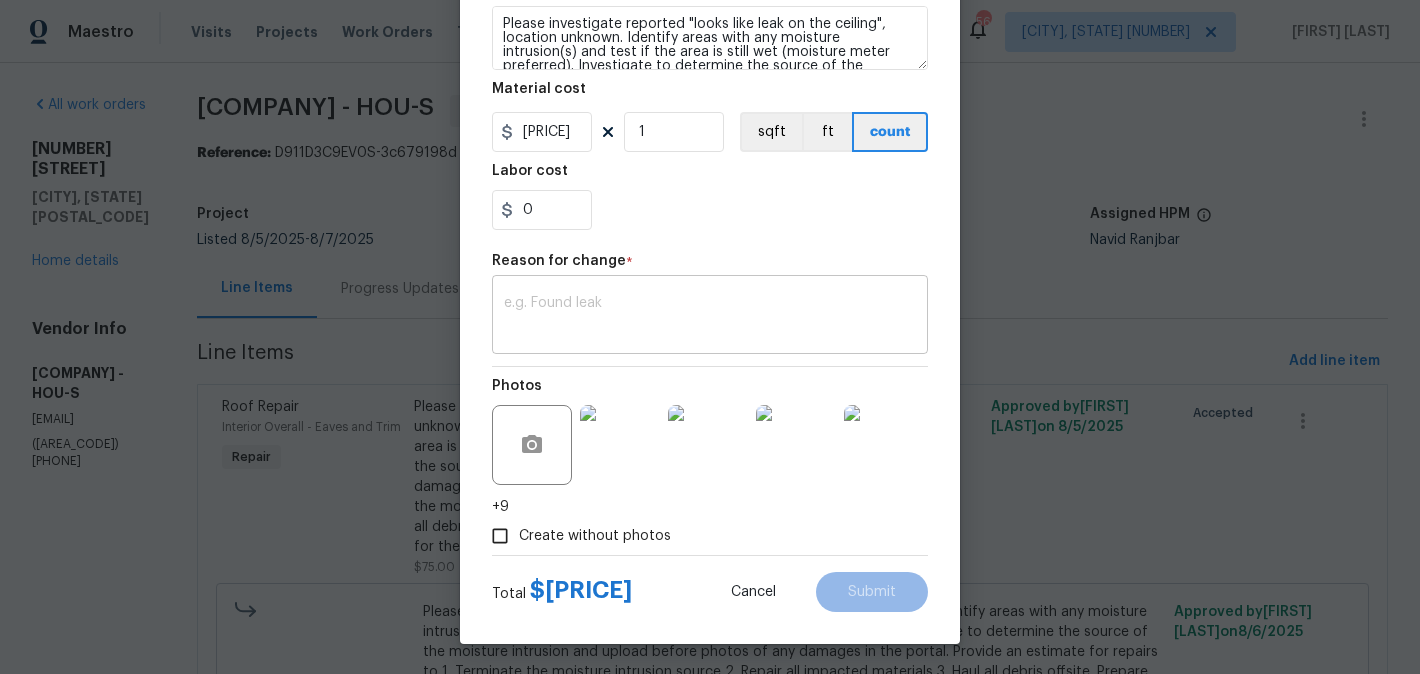 click at bounding box center (710, 317) 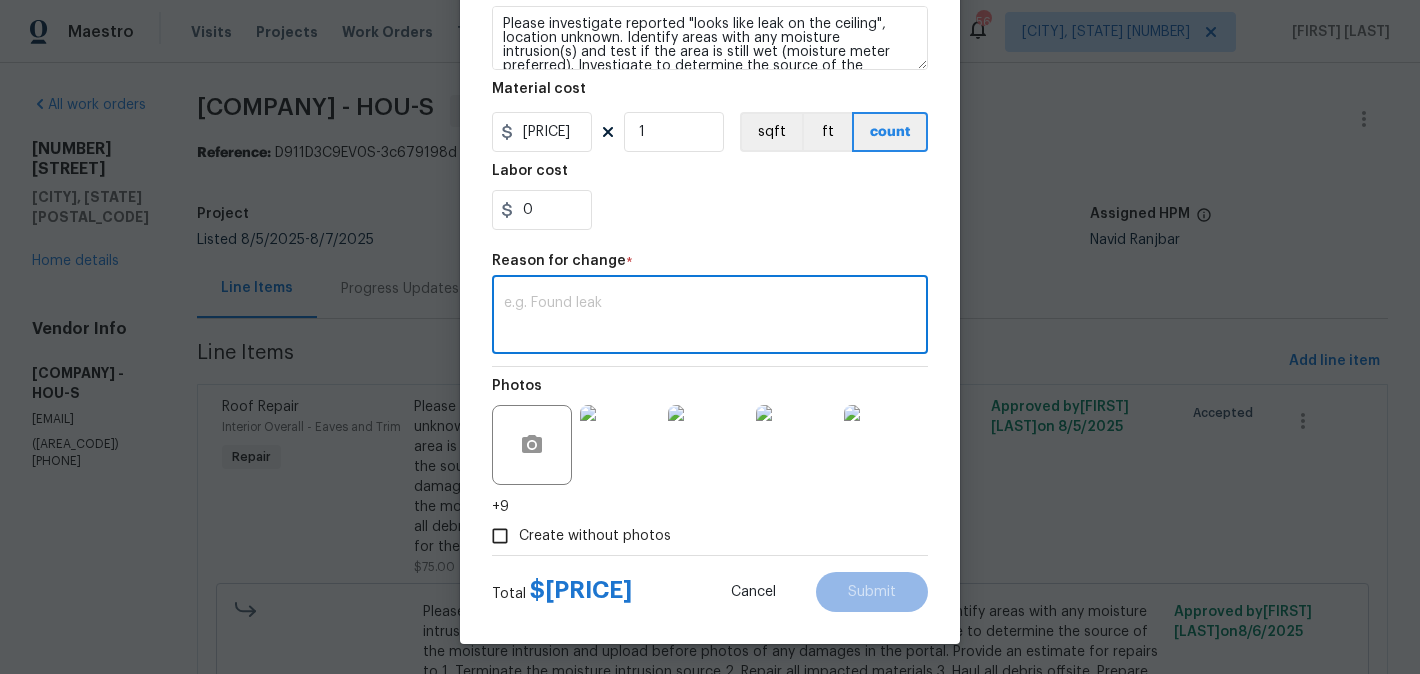 paste on "(BA) Updated cost per BR team approval." 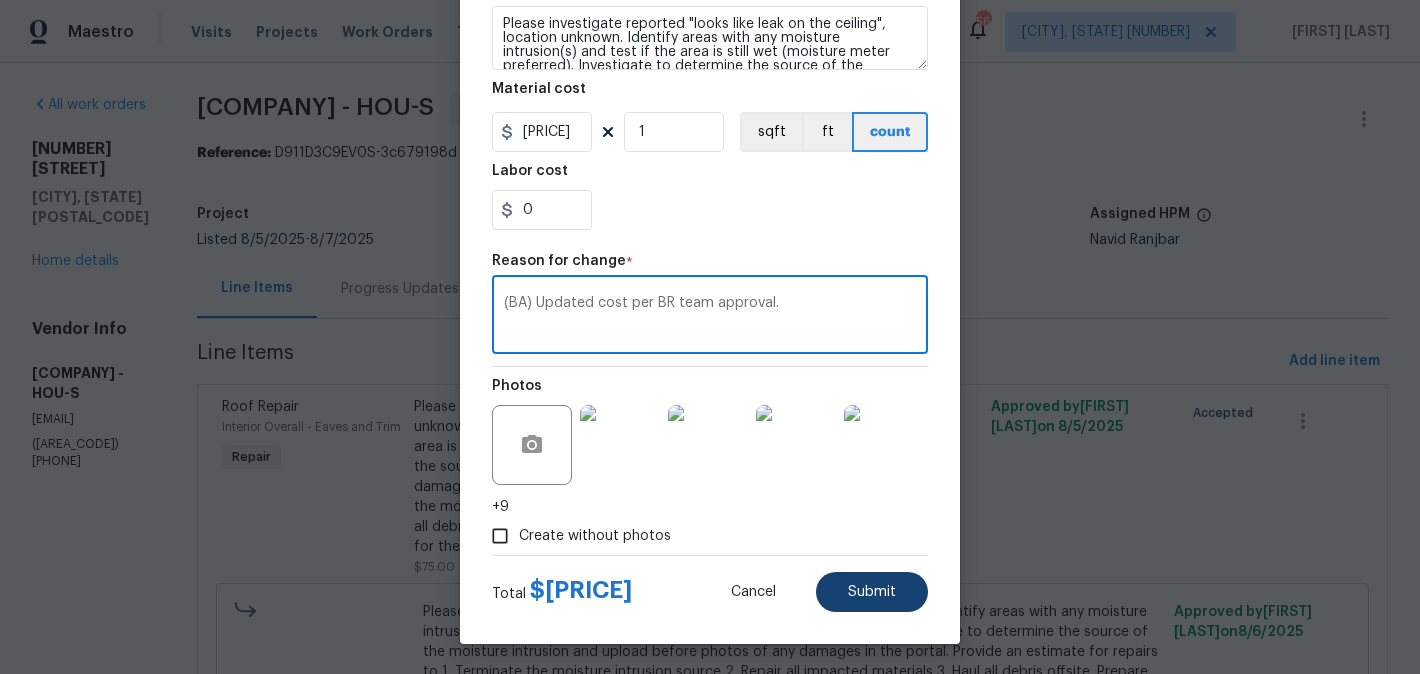 type on "(BA) Updated cost per BR team approval." 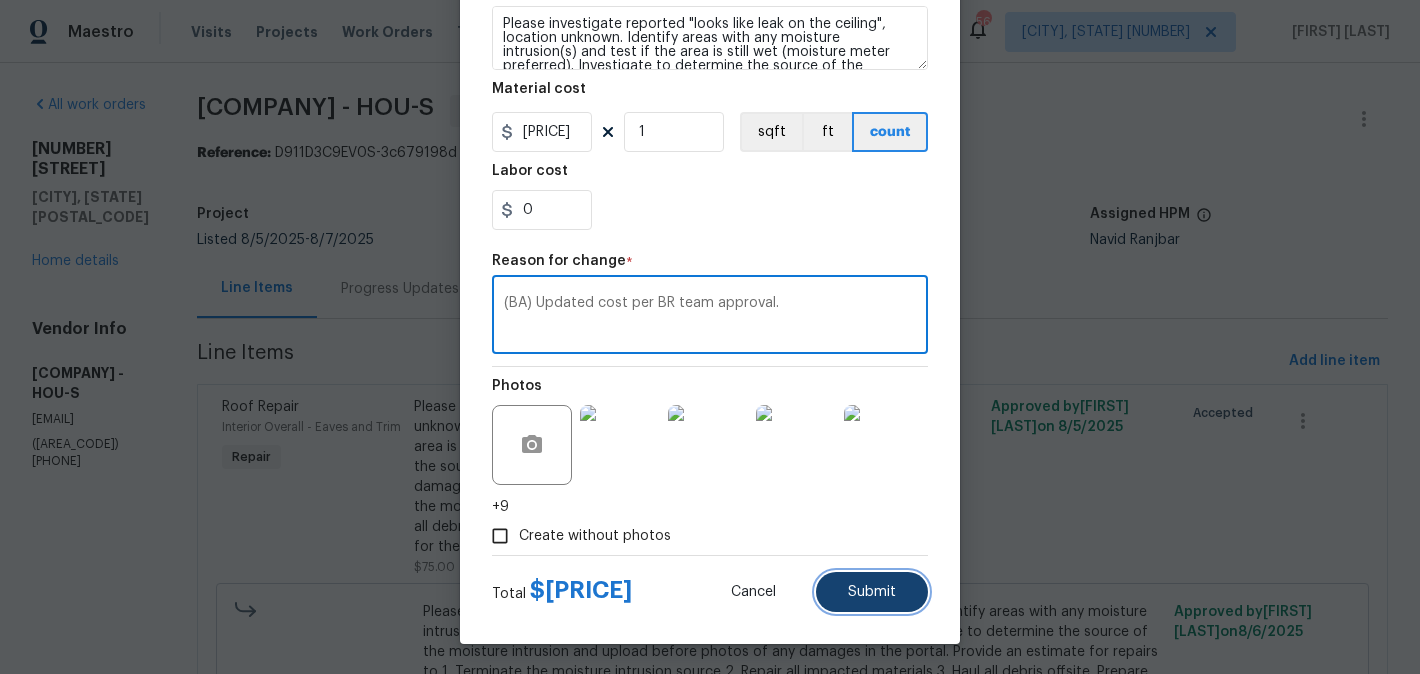 click on "Submit" at bounding box center (872, 592) 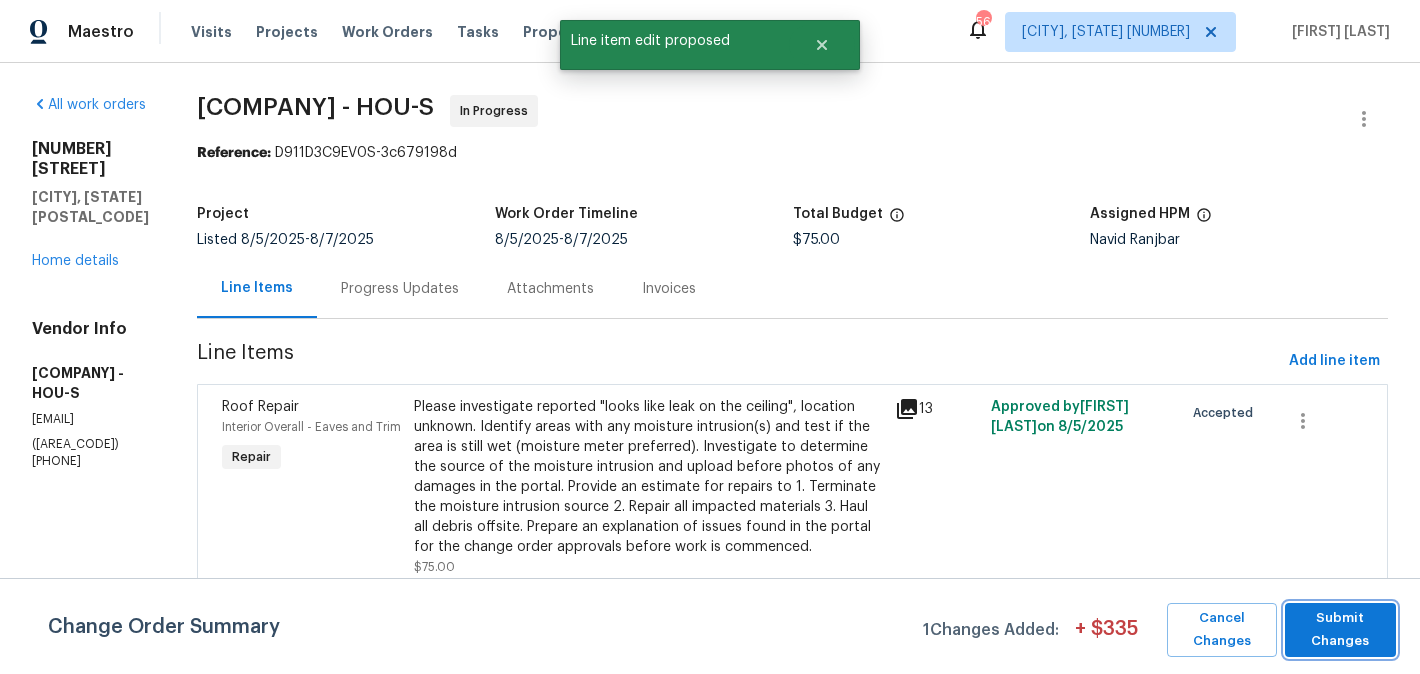 click on "Submit Changes" at bounding box center [1340, 630] 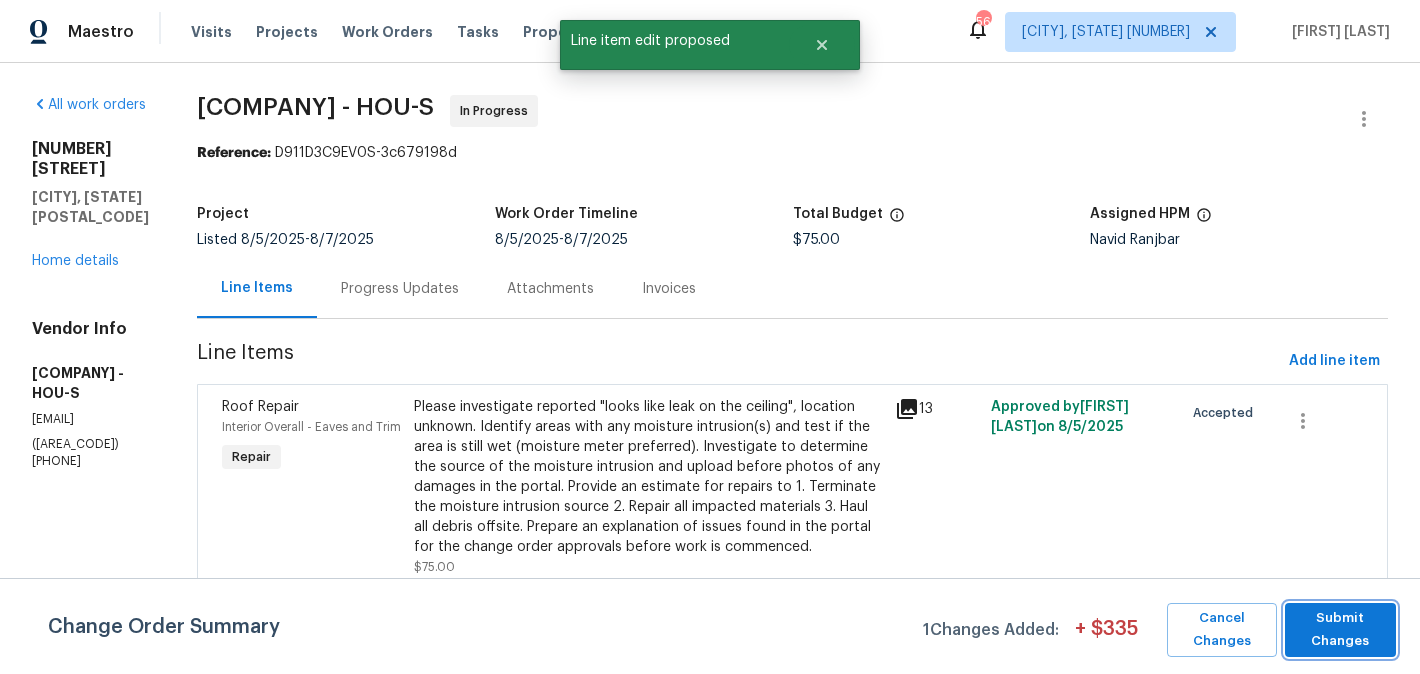 scroll, scrollTop: 0, scrollLeft: 0, axis: both 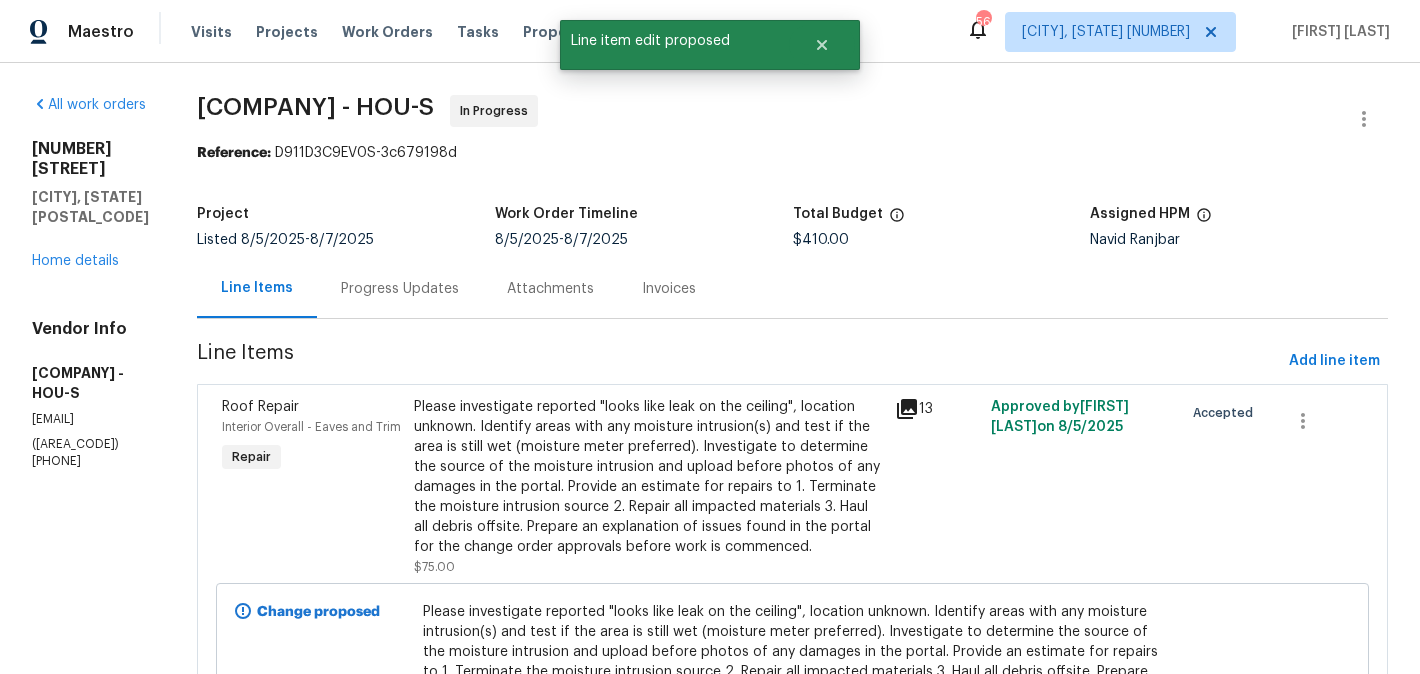 click on "Progress Updates" at bounding box center [400, 288] 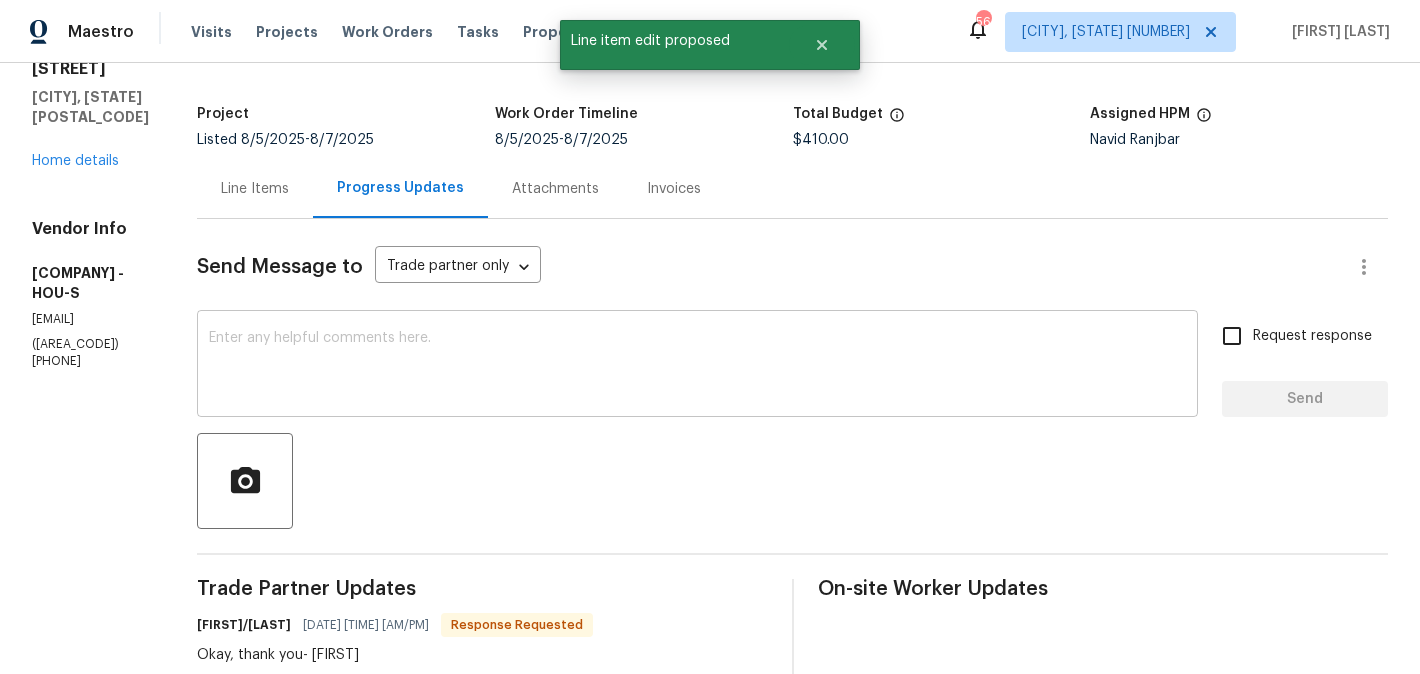 scroll, scrollTop: 285, scrollLeft: 0, axis: vertical 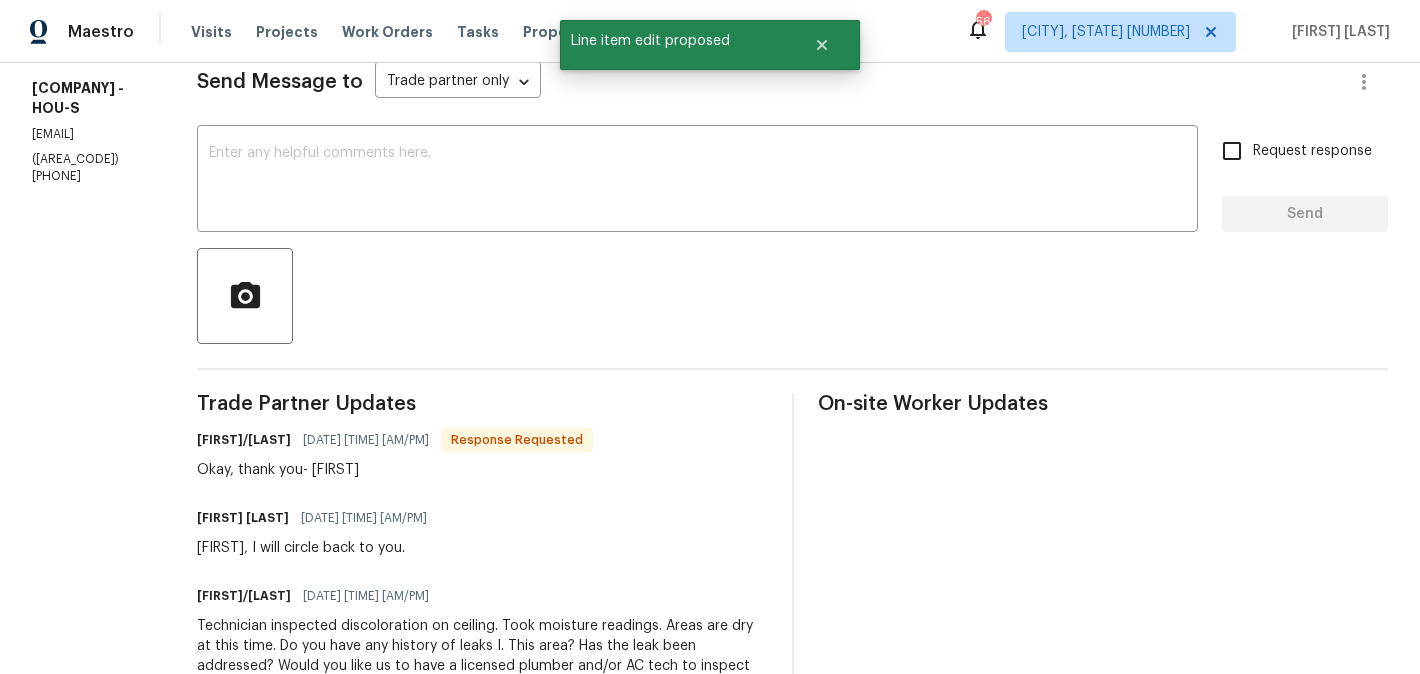 click on "Jeromy/Lori" at bounding box center [244, 440] 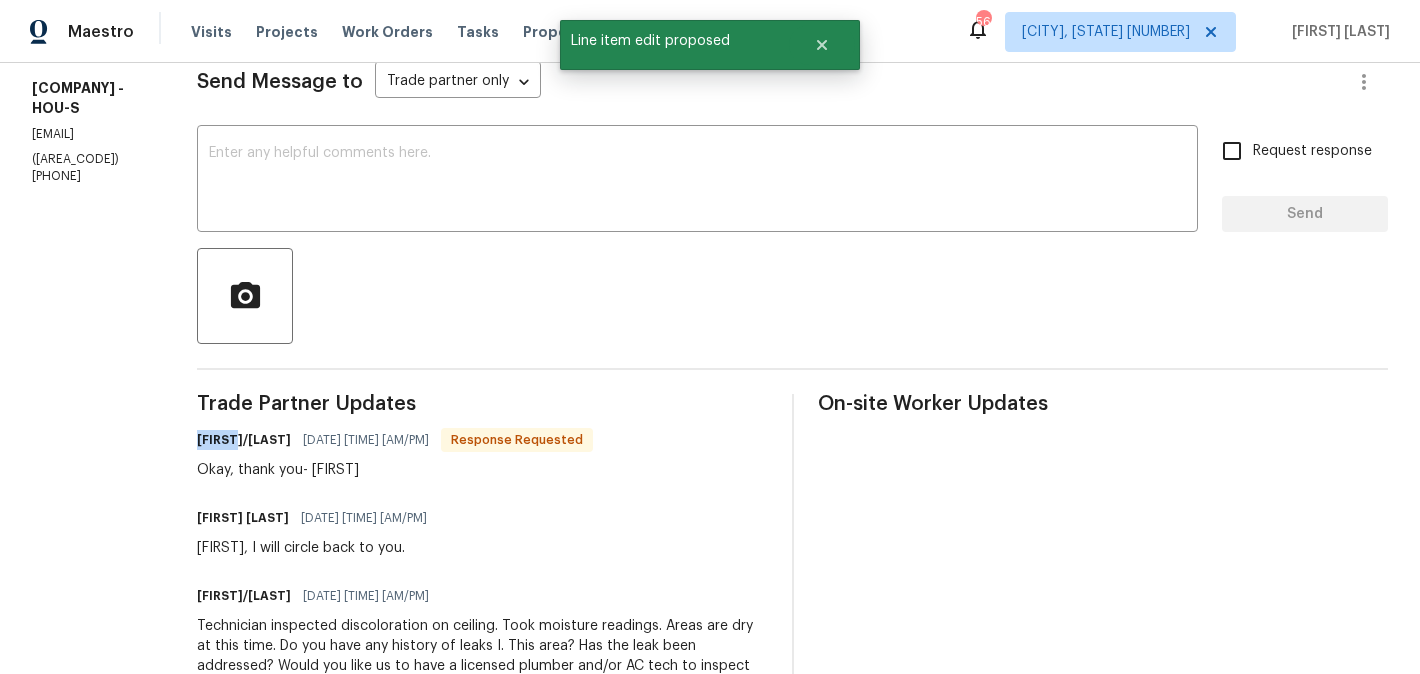 click on "Jeromy/Lori" at bounding box center [244, 440] 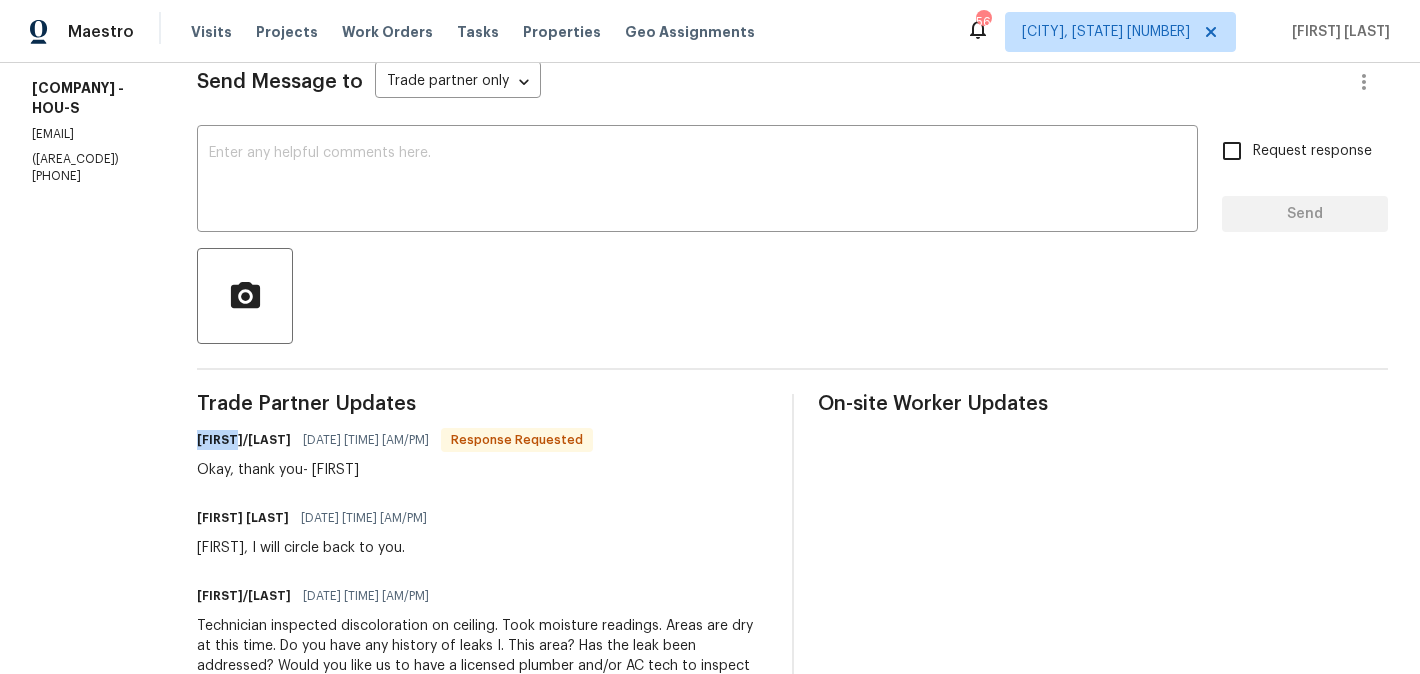 scroll, scrollTop: 189, scrollLeft: 0, axis: vertical 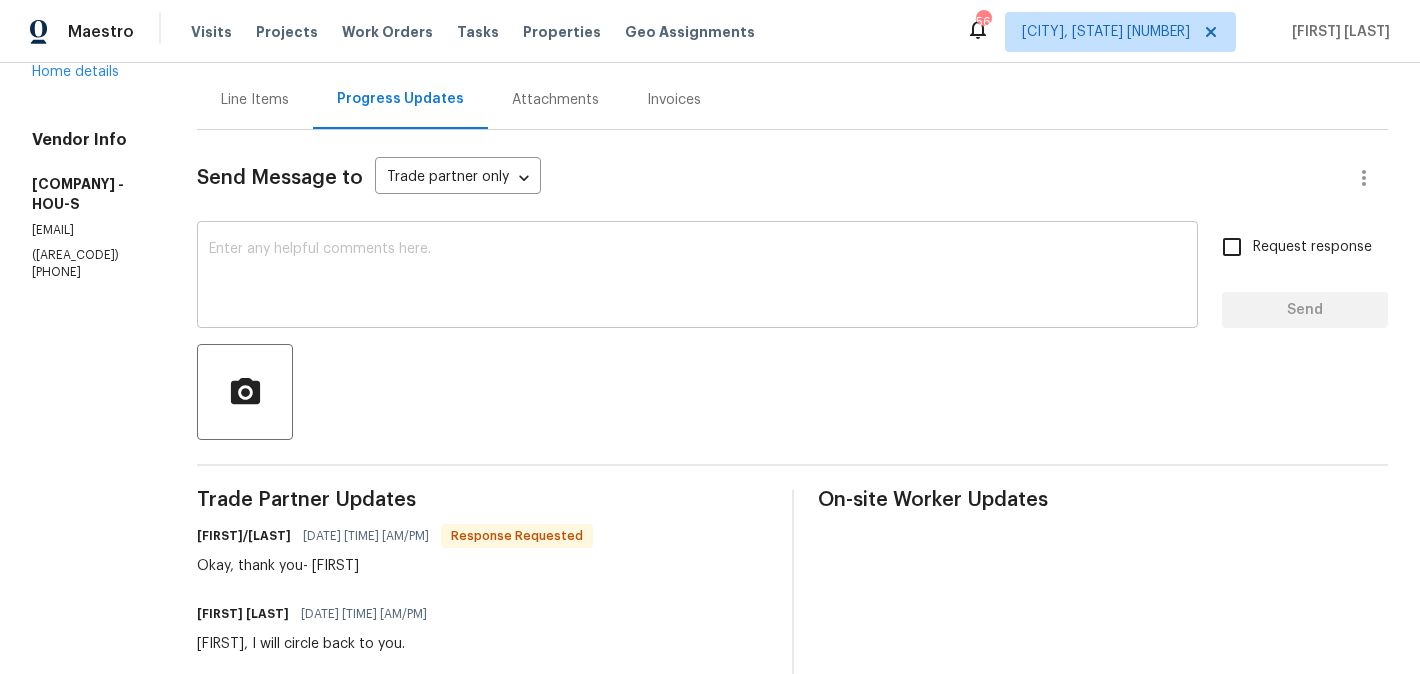 click at bounding box center (697, 277) 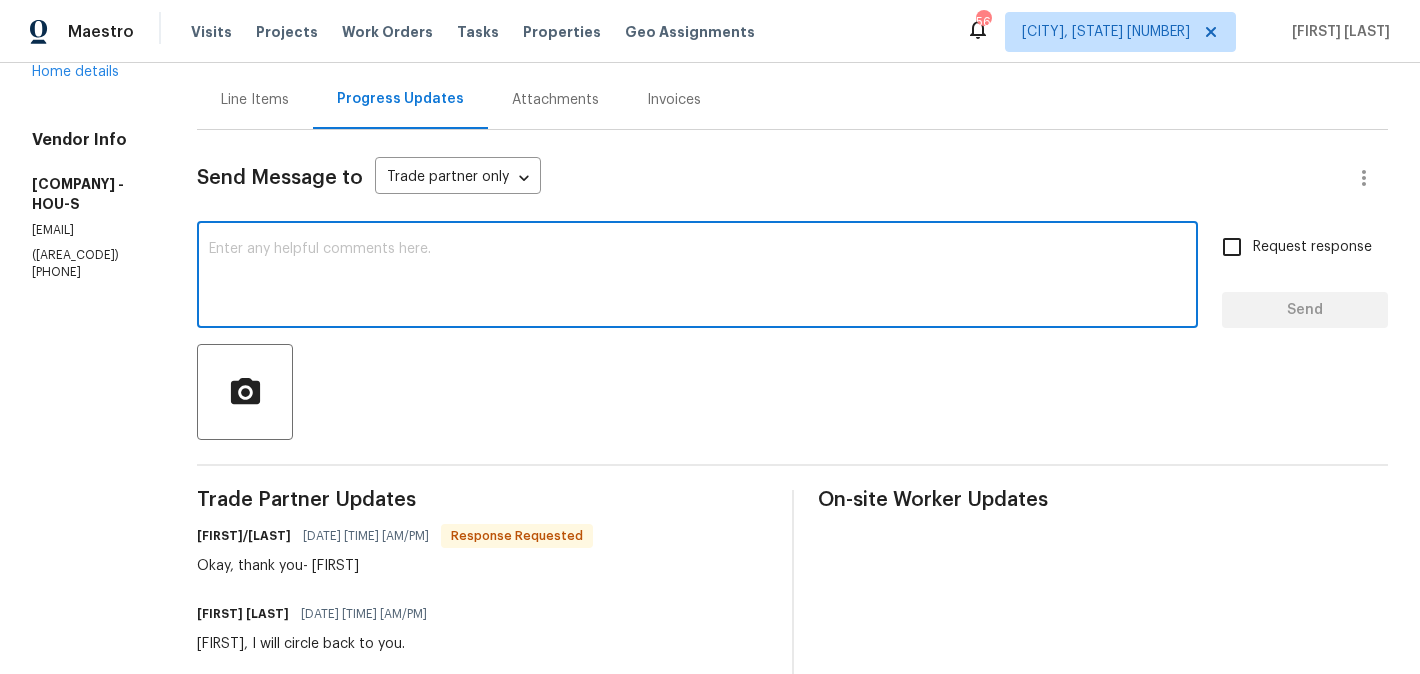 paste on "Jeromy" 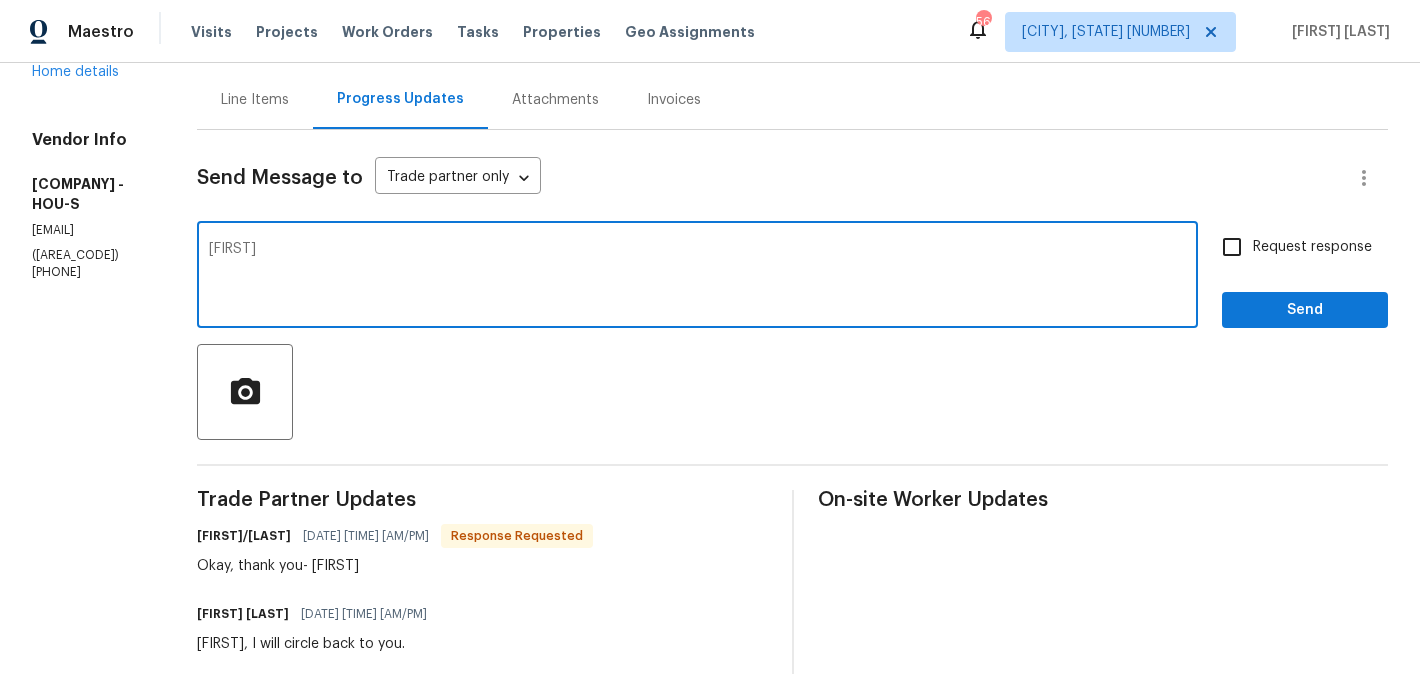 scroll, scrollTop: 0, scrollLeft: 0, axis: both 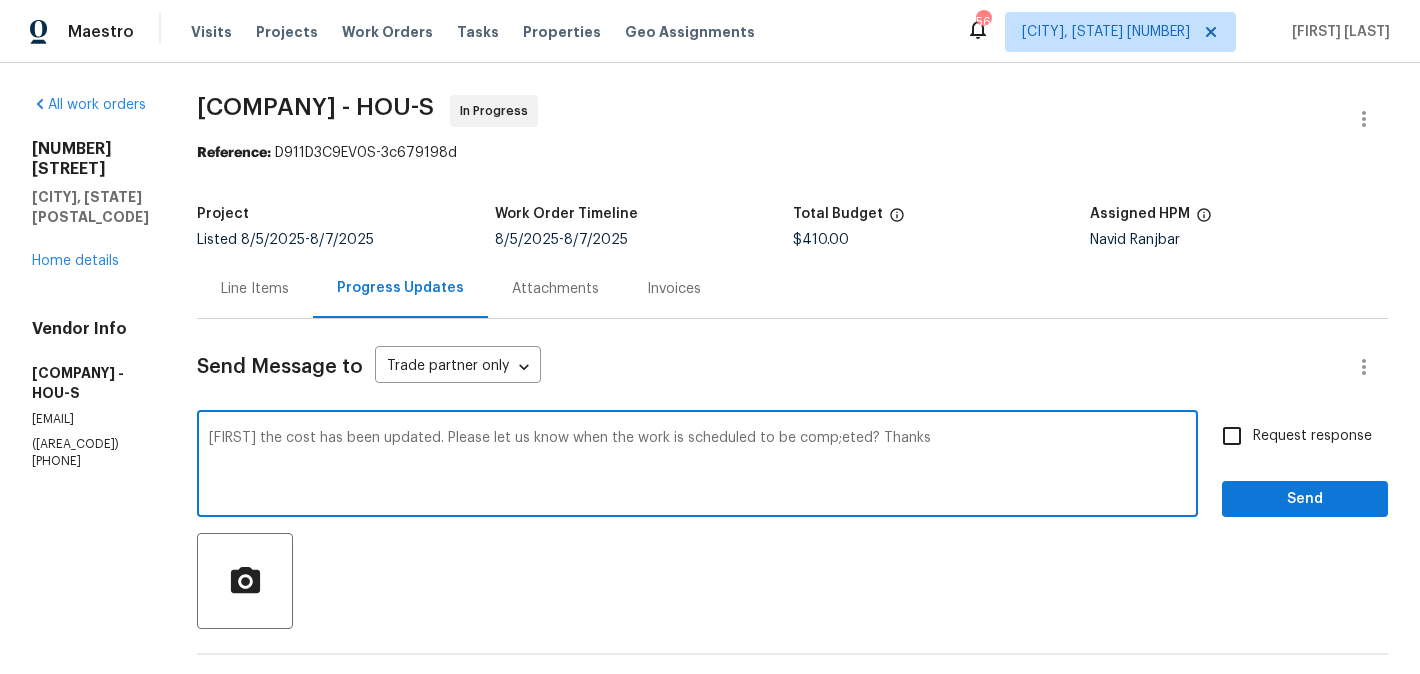 type on "Jeromy the cost has been updated. Please let us know when the work is scheduled to be comp;eted? Thanks" 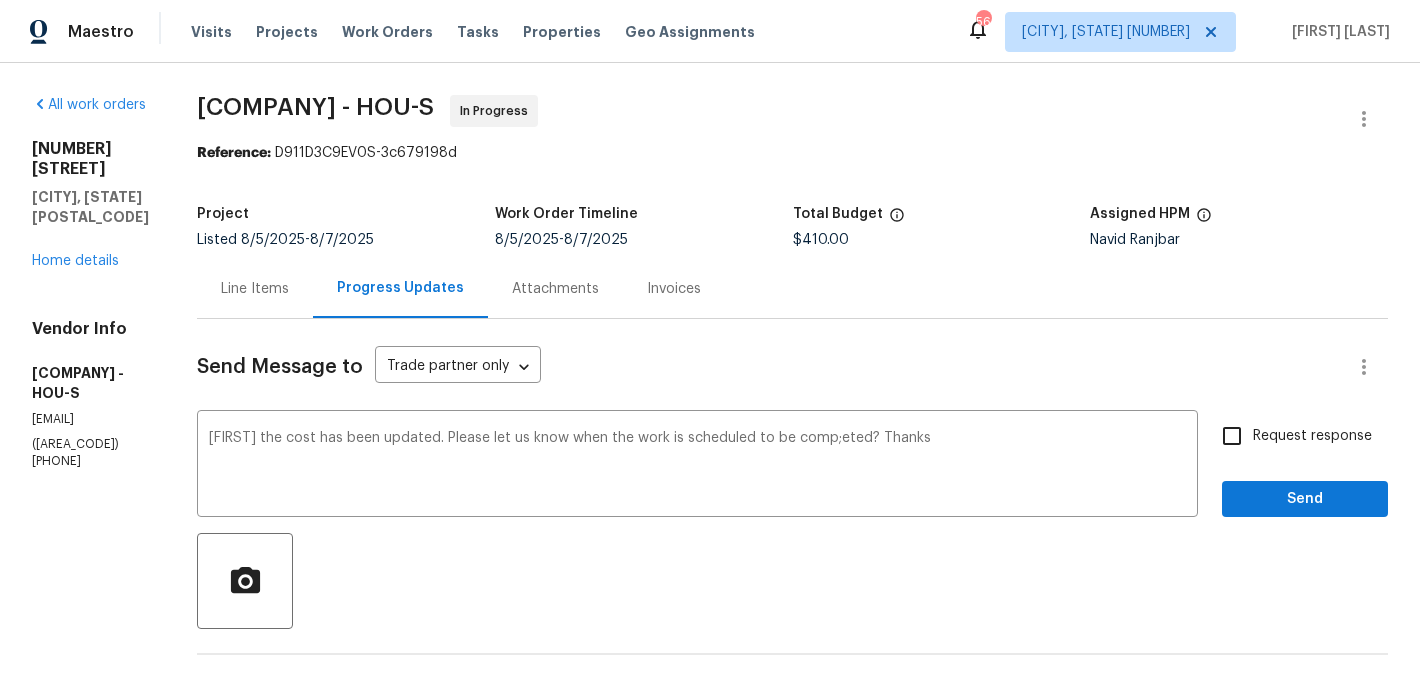 click on "Request response" at bounding box center (1312, 436) 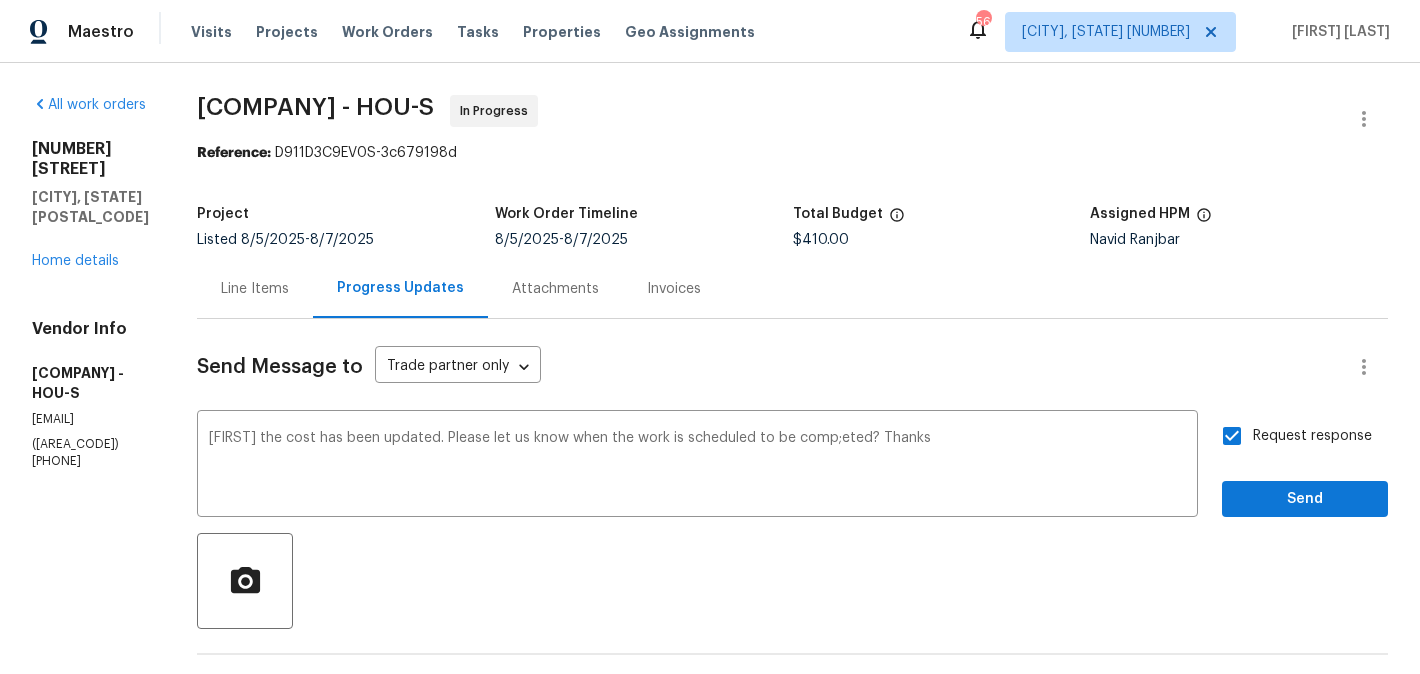 click on "Jeromy the cost has been updated. Please let us know when the work is scheduled to be comp;eted? Thanks x ​ Request response Send" at bounding box center [792, 466] 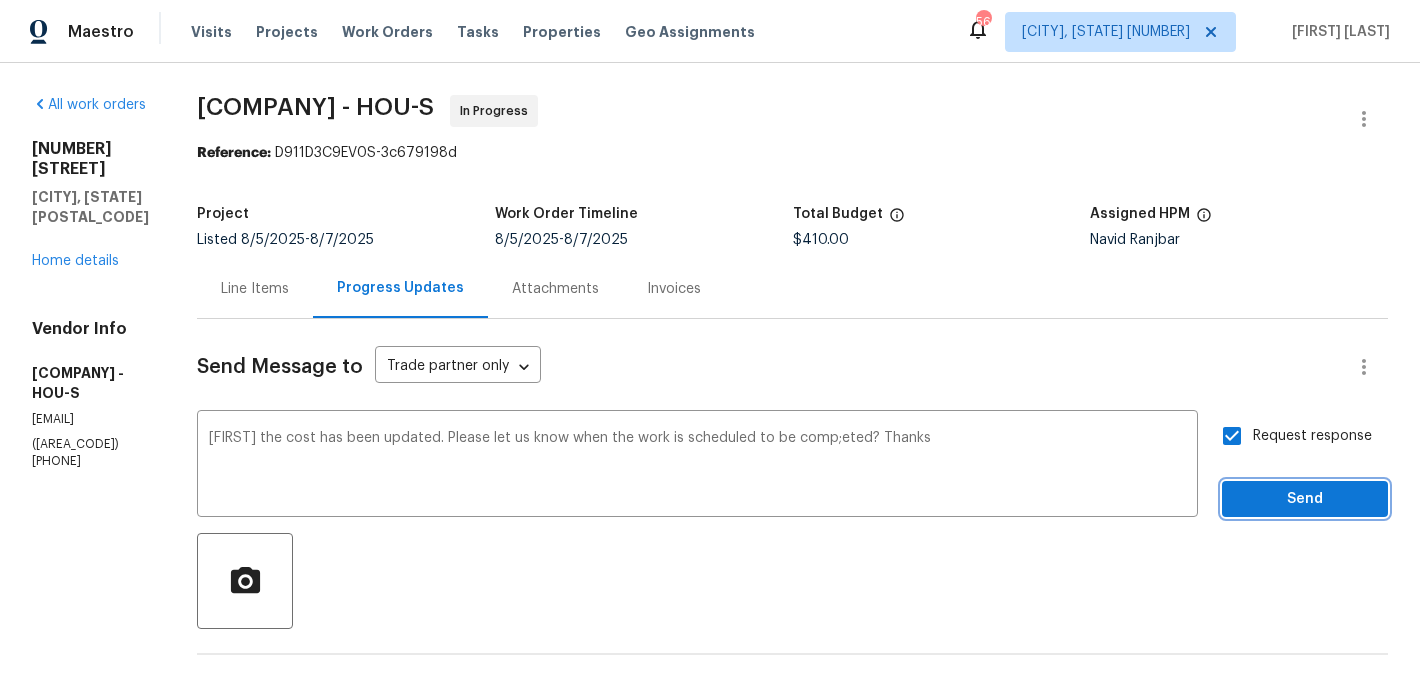 click on "Send" at bounding box center (1305, 499) 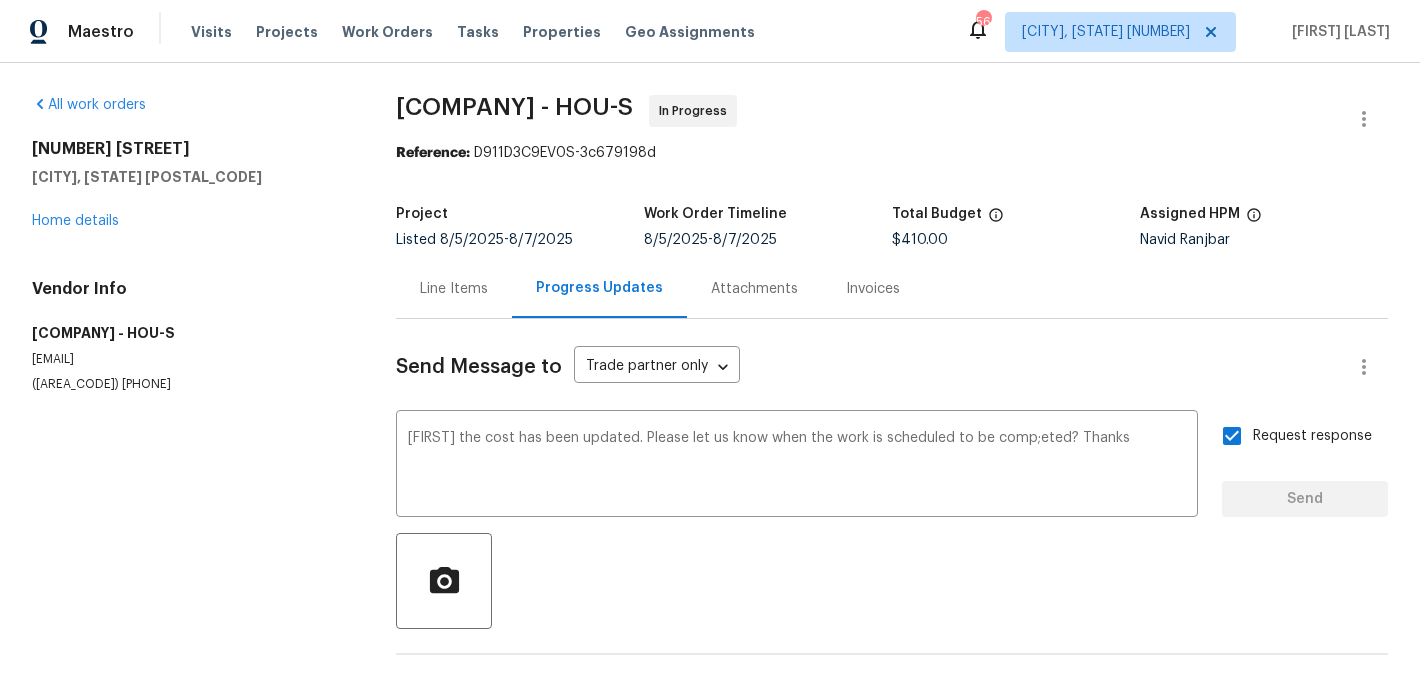 type 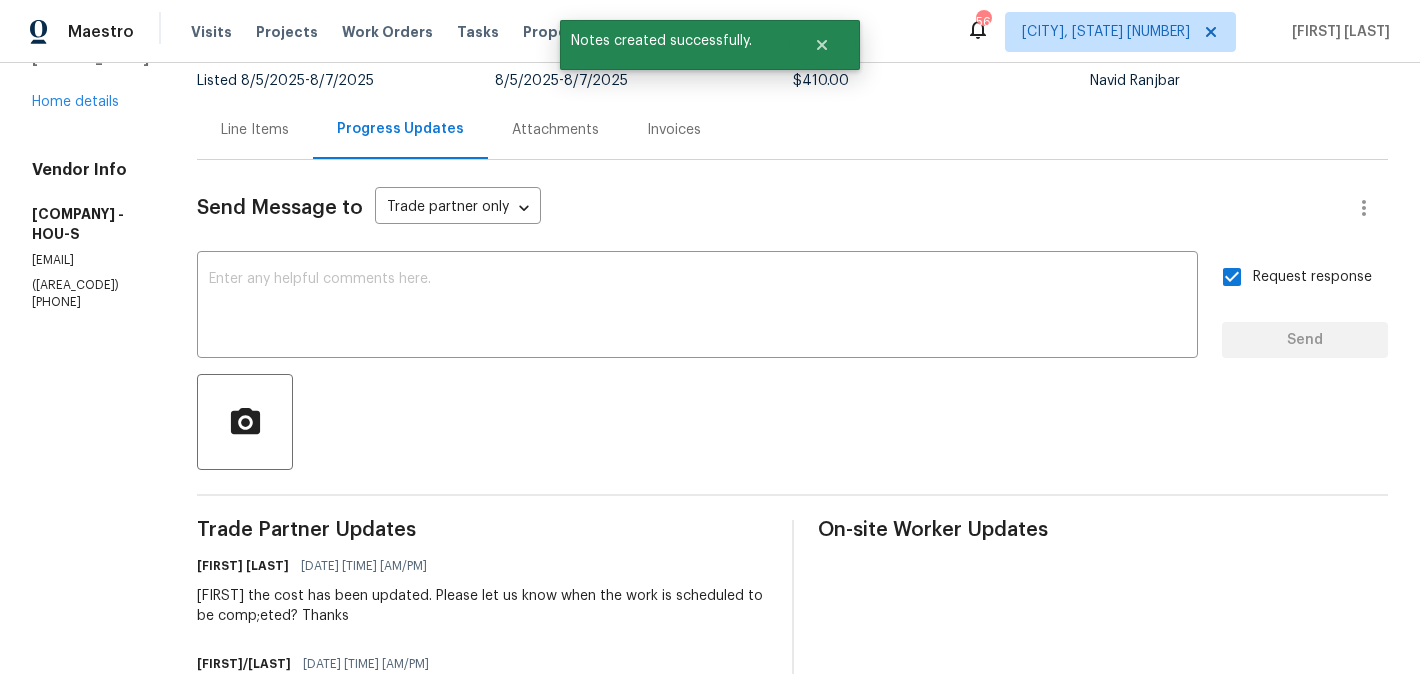 scroll, scrollTop: 0, scrollLeft: 0, axis: both 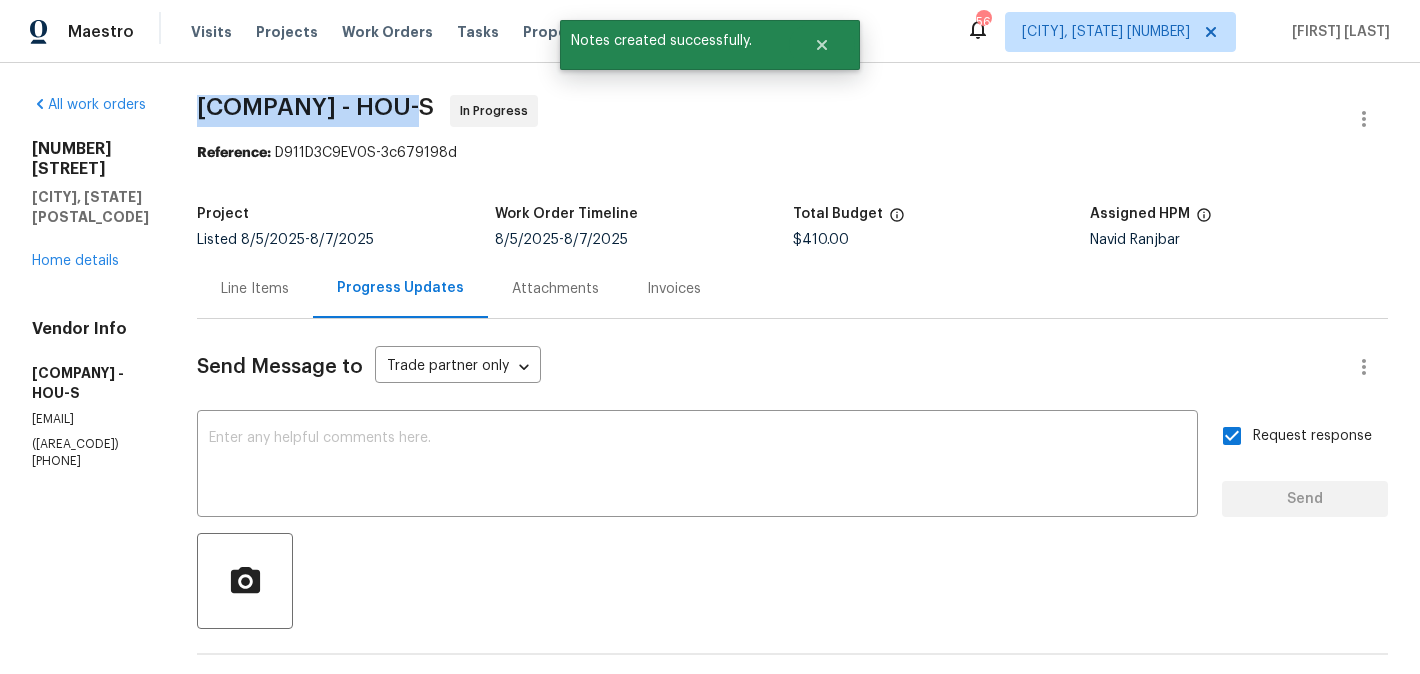 drag, startPoint x: 217, startPoint y: 118, endPoint x: 407, endPoint y: 118, distance: 190 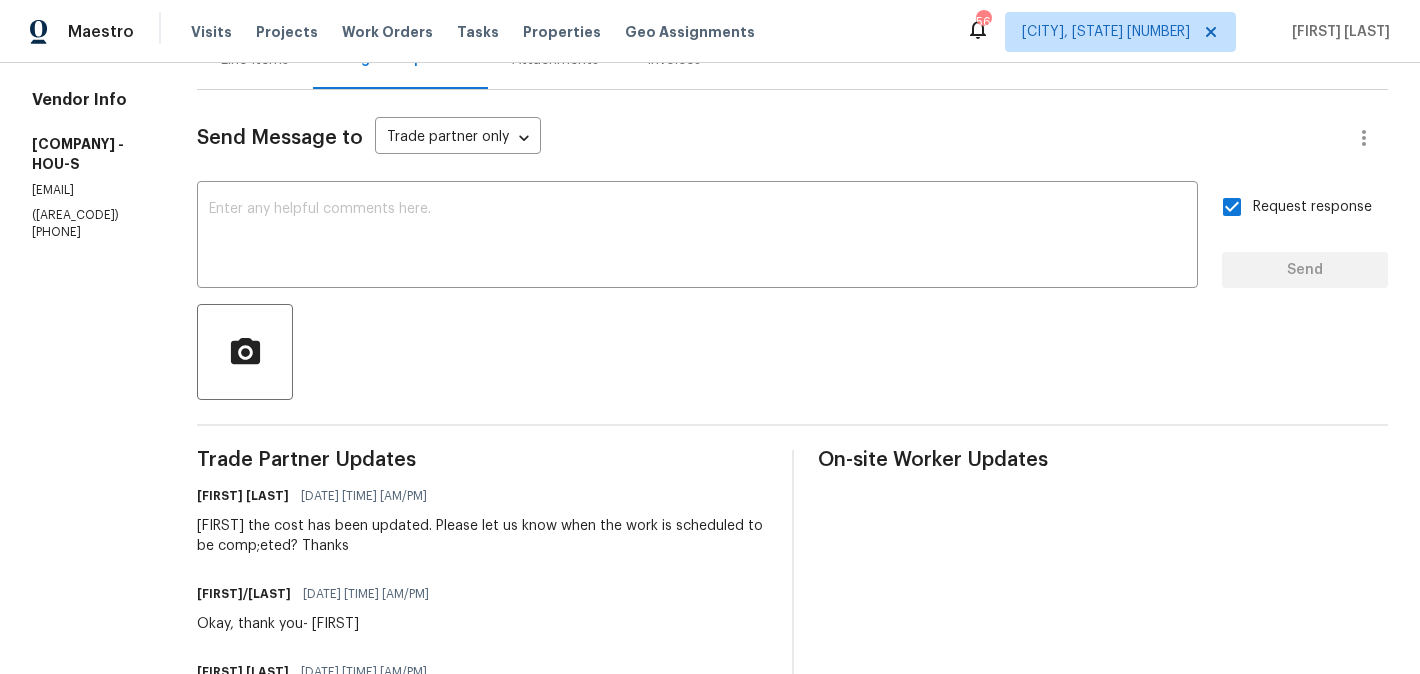 scroll, scrollTop: 0, scrollLeft: 0, axis: both 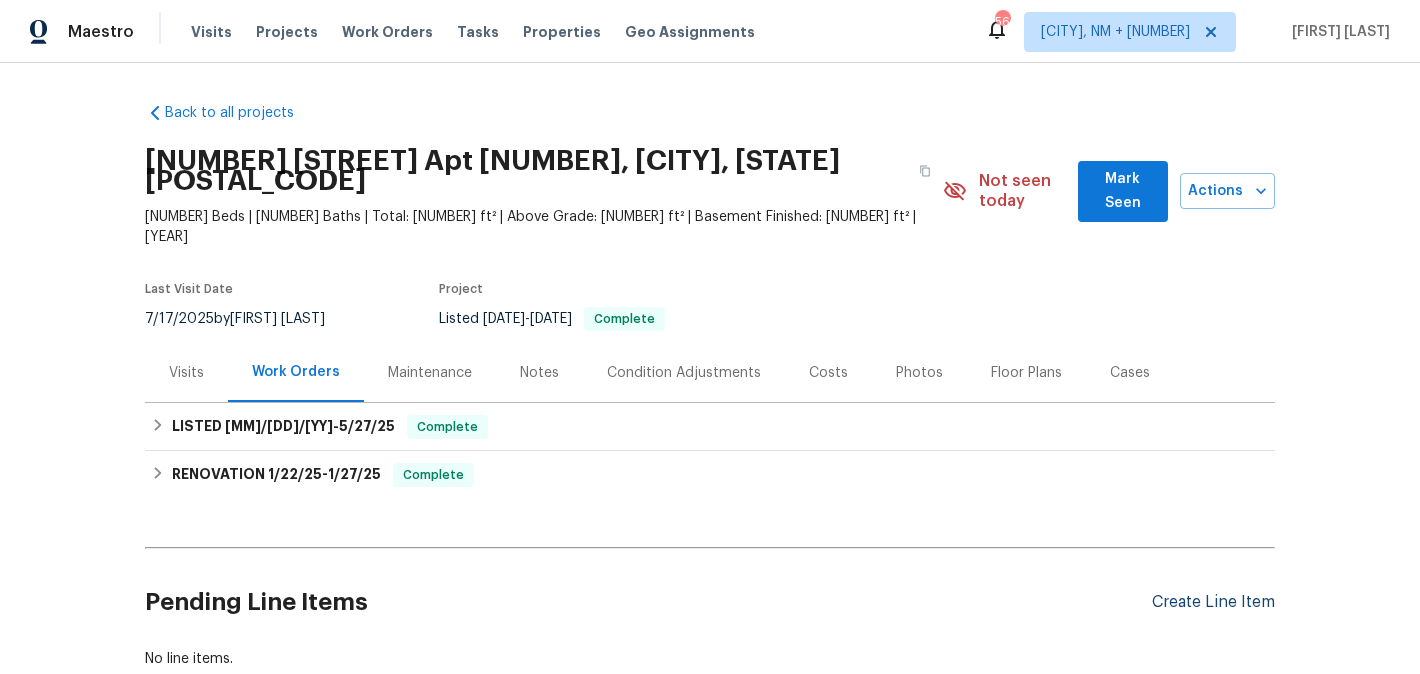 click on "Create Line Item" at bounding box center (1213, 602) 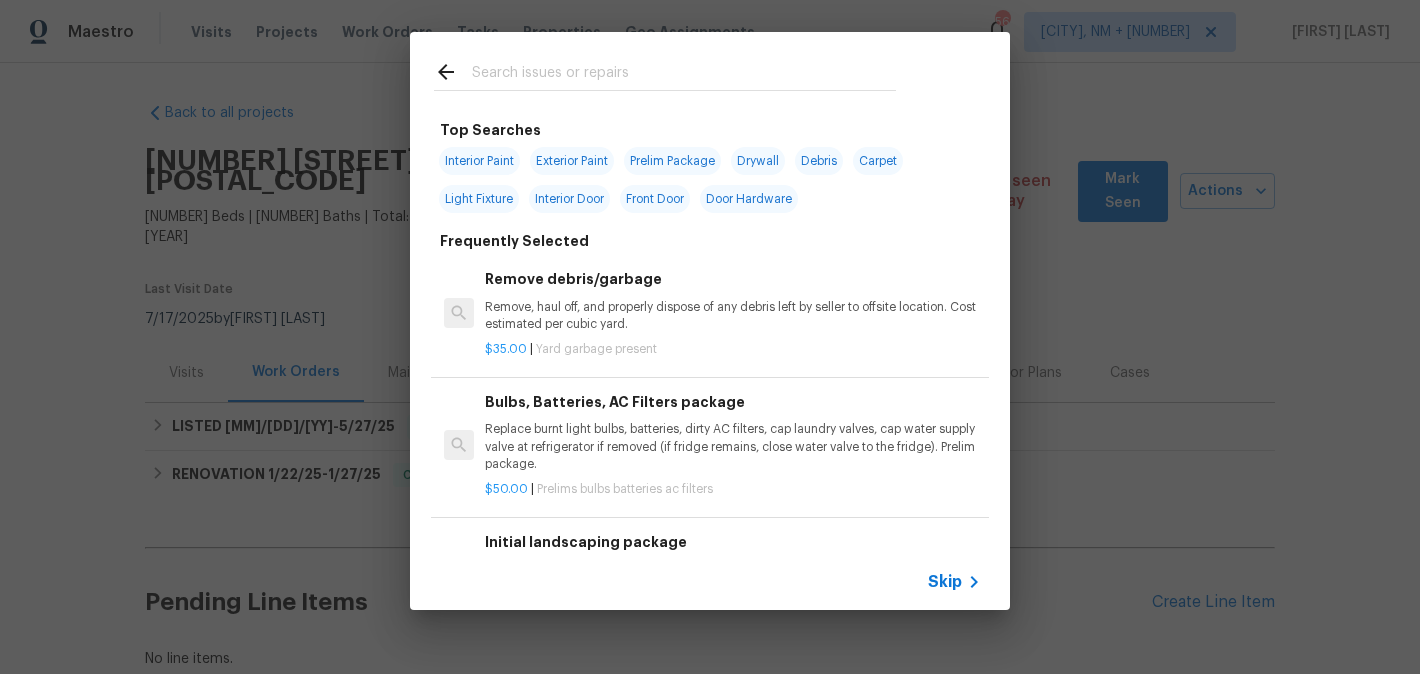 click at bounding box center [684, 75] 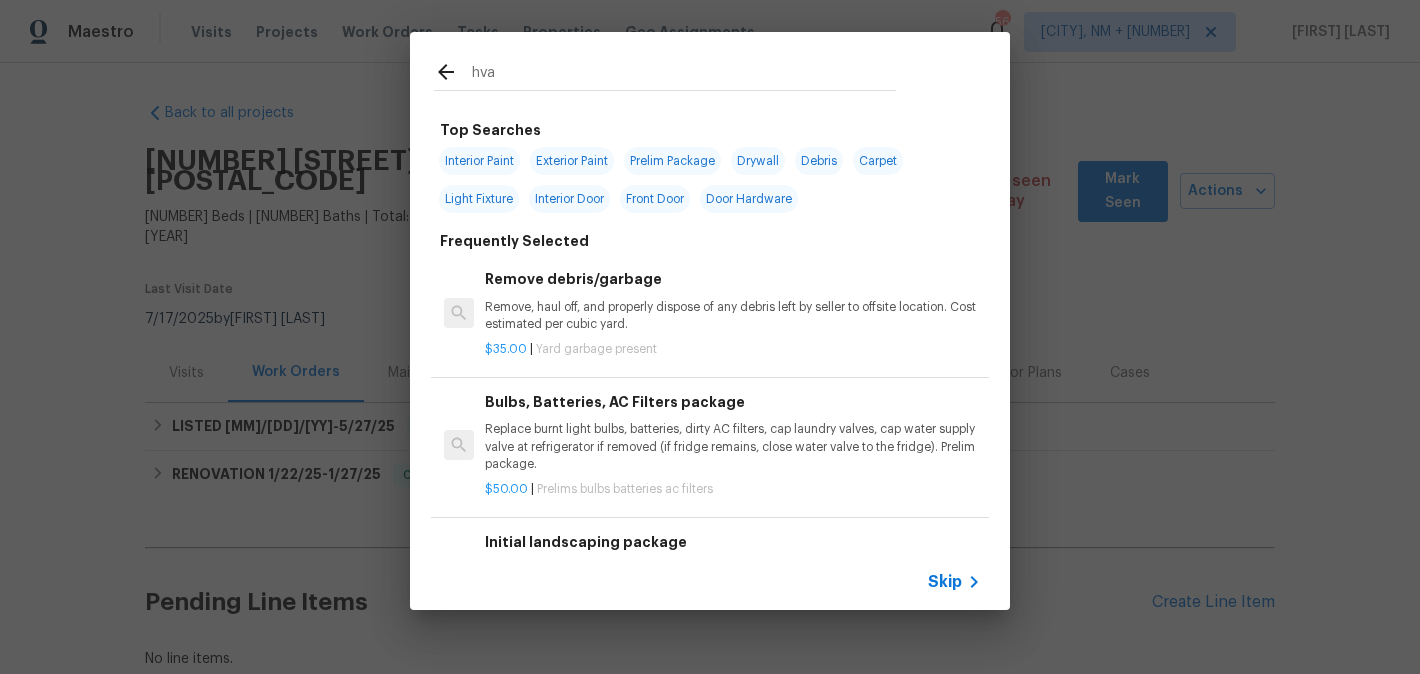 type on "hvac" 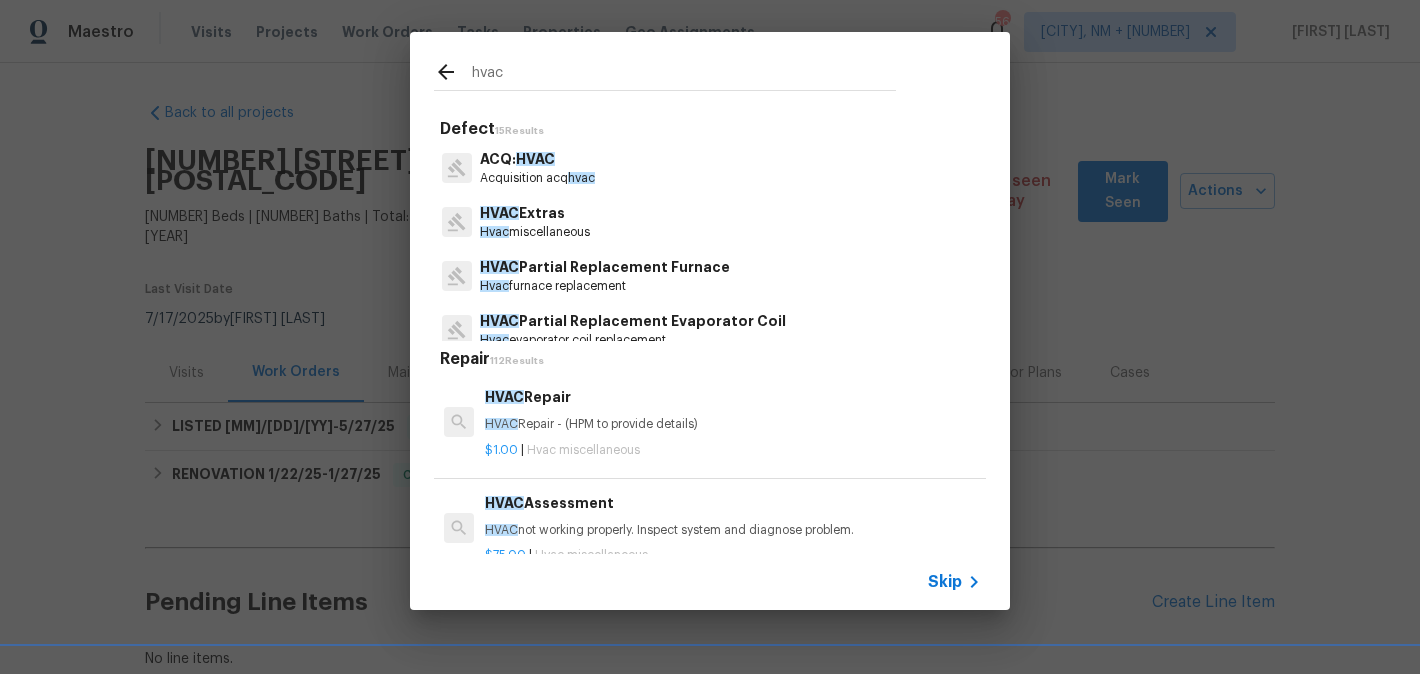 click on "HVAC  Repair" at bounding box center [733, 397] 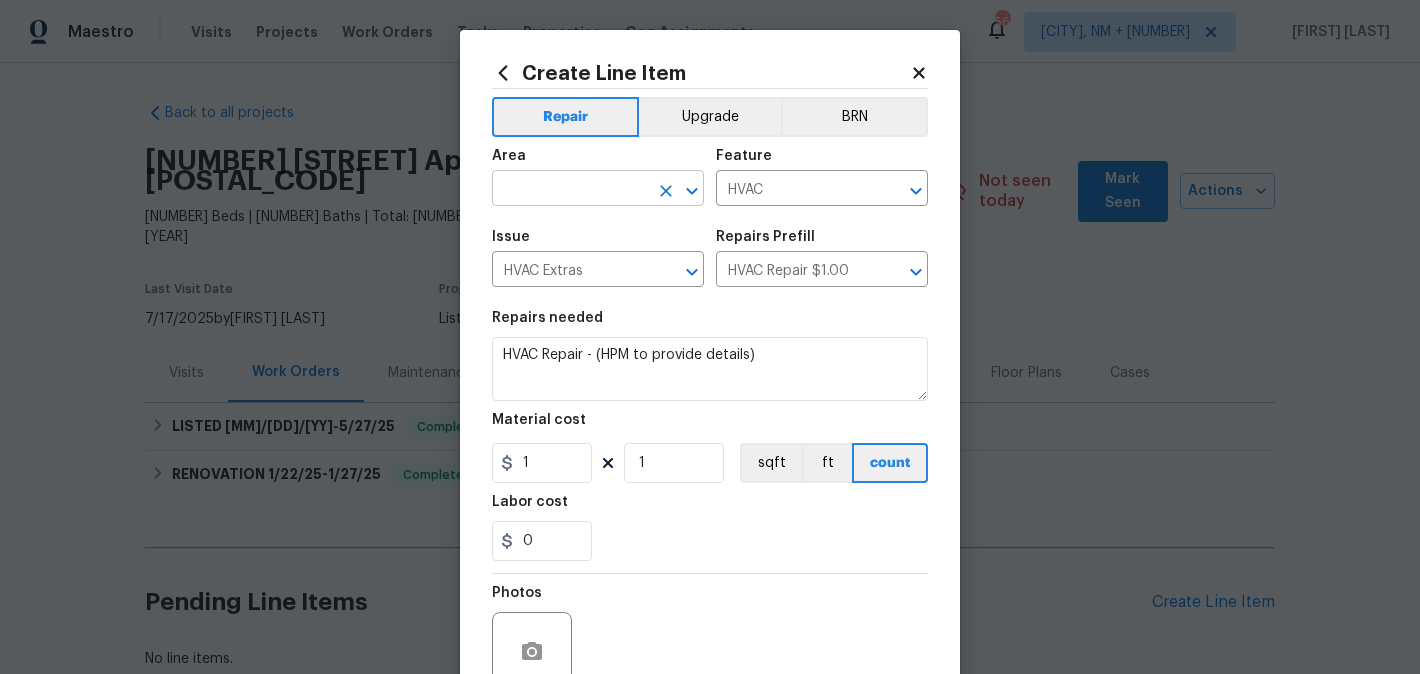 click at bounding box center (570, 190) 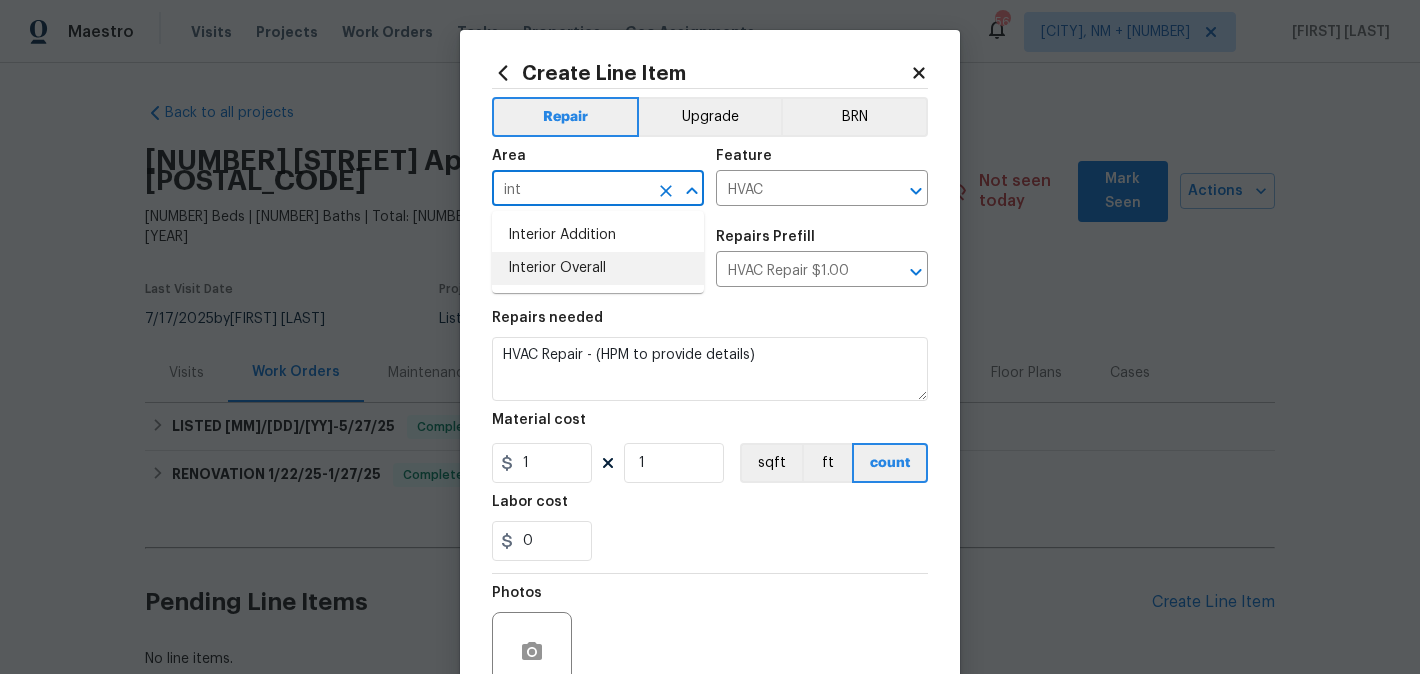 click on "Interior Overall" at bounding box center (598, 268) 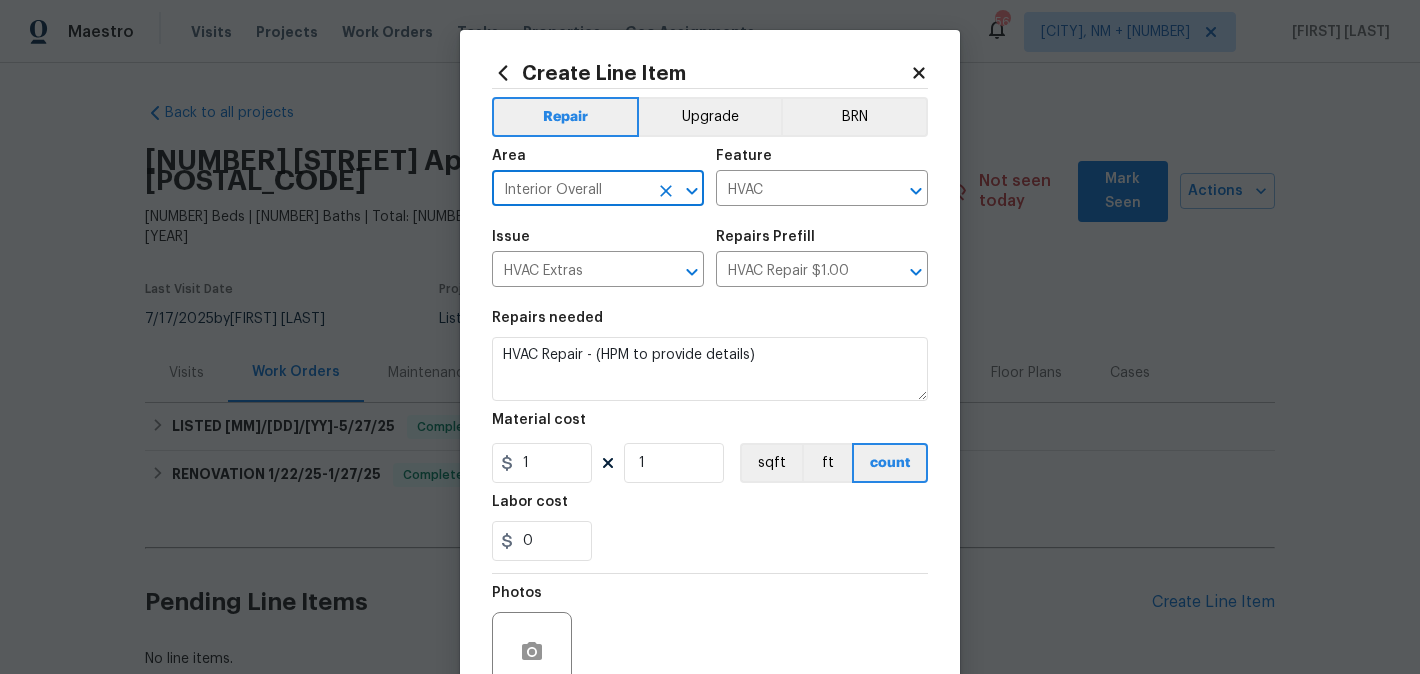 type on "Interior Overall" 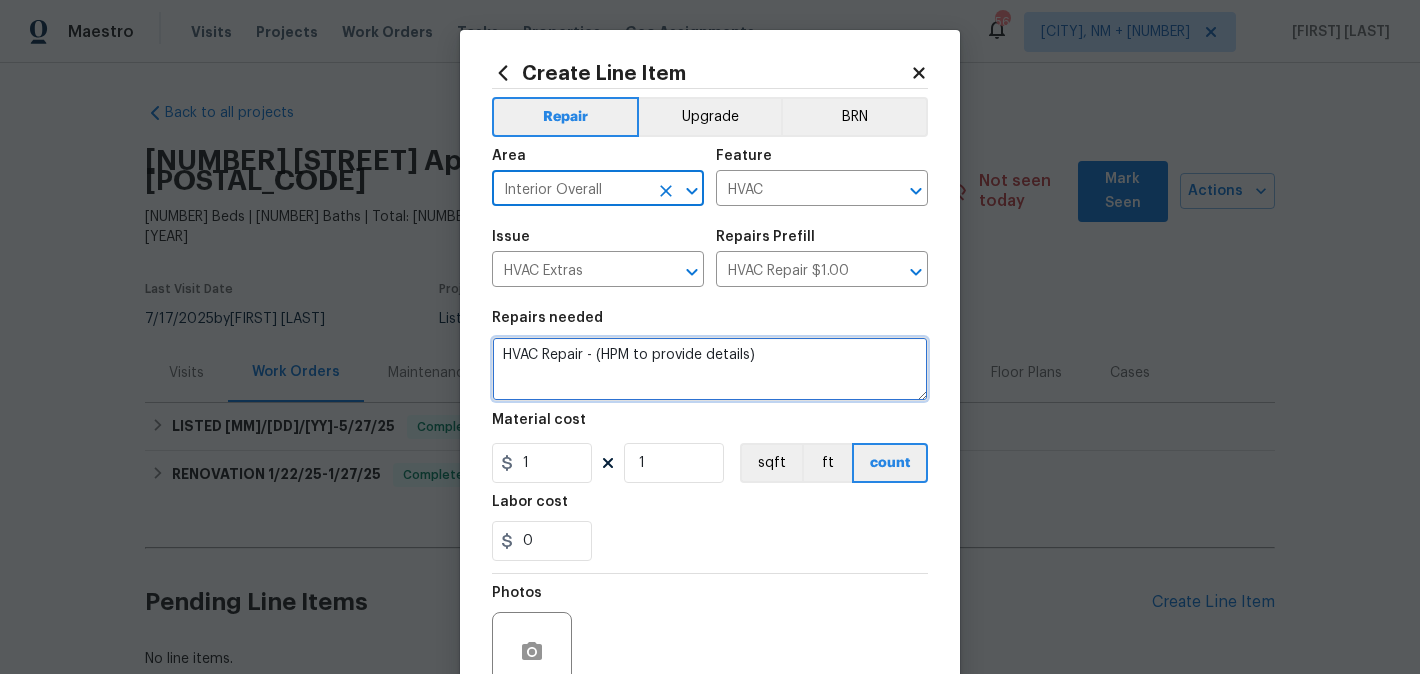 click on "HVAC Repair - (HPM to provide details)" at bounding box center [710, 369] 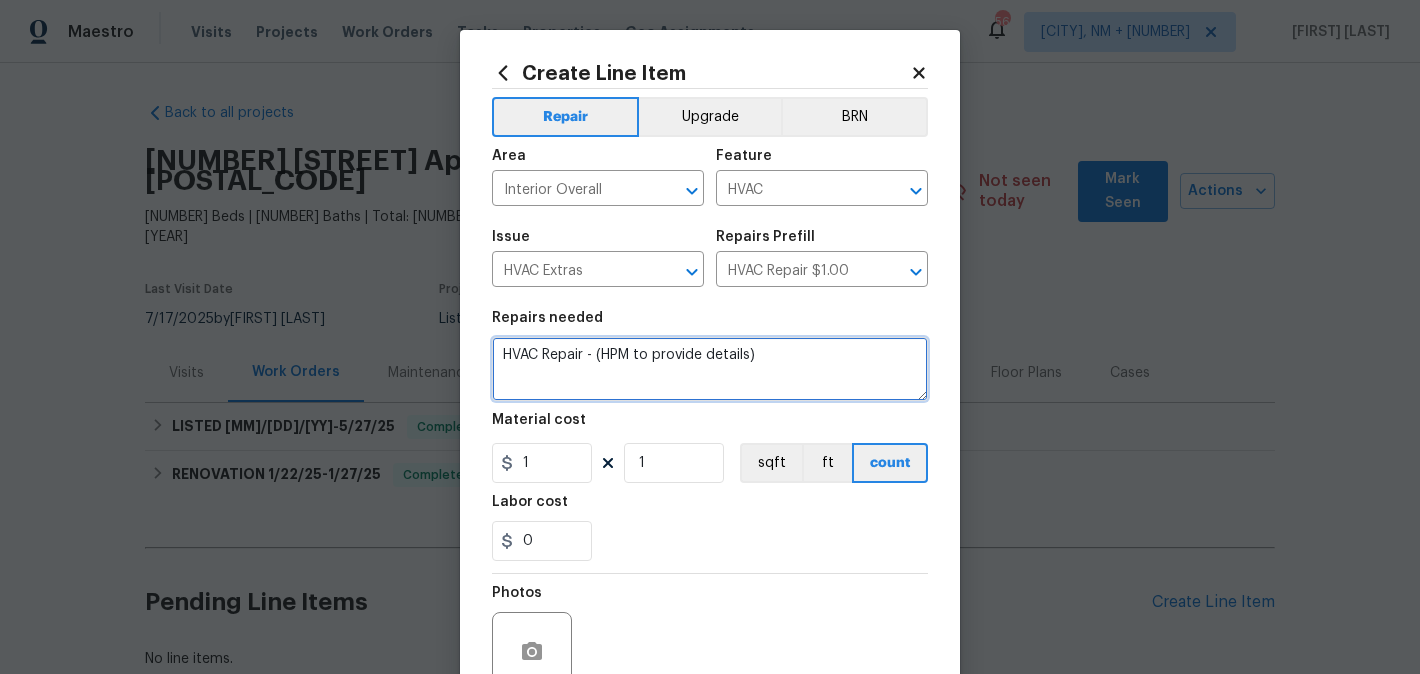 click on "HVAC Repair - (HPM to provide details)" at bounding box center (710, 369) 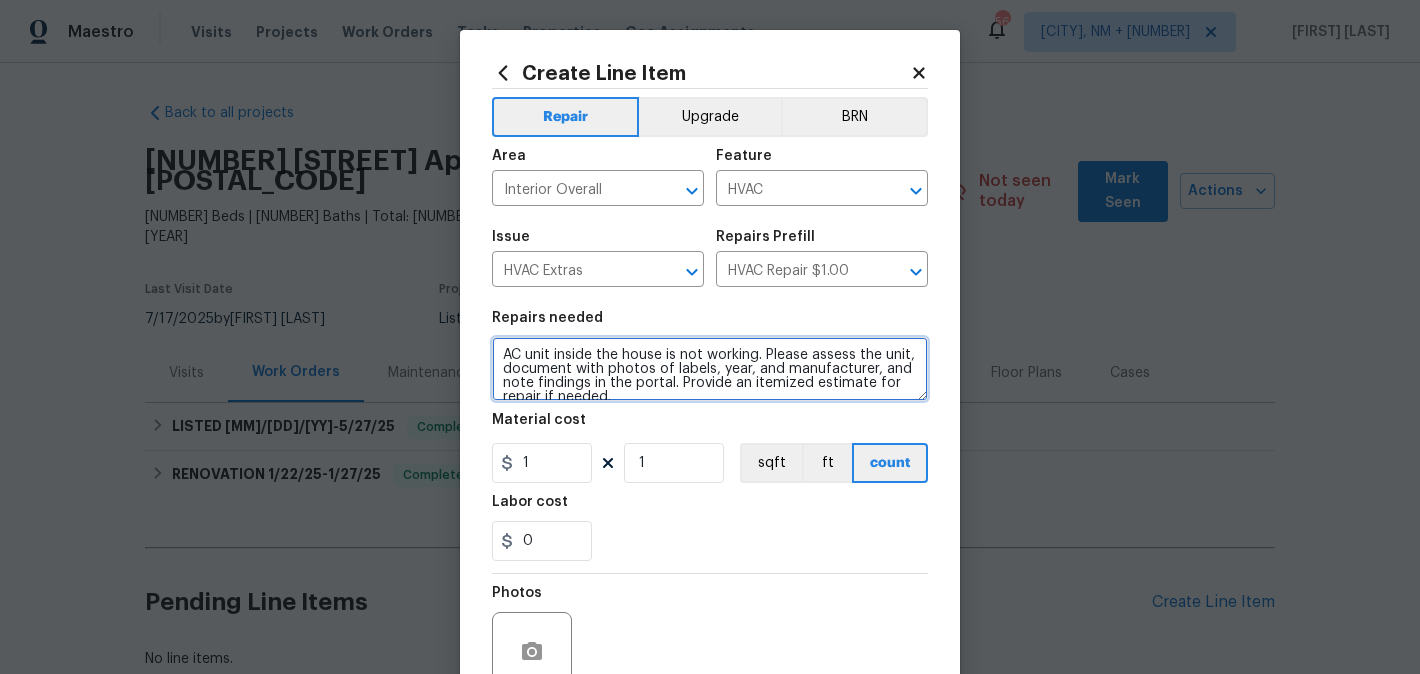 scroll, scrollTop: 4, scrollLeft: 0, axis: vertical 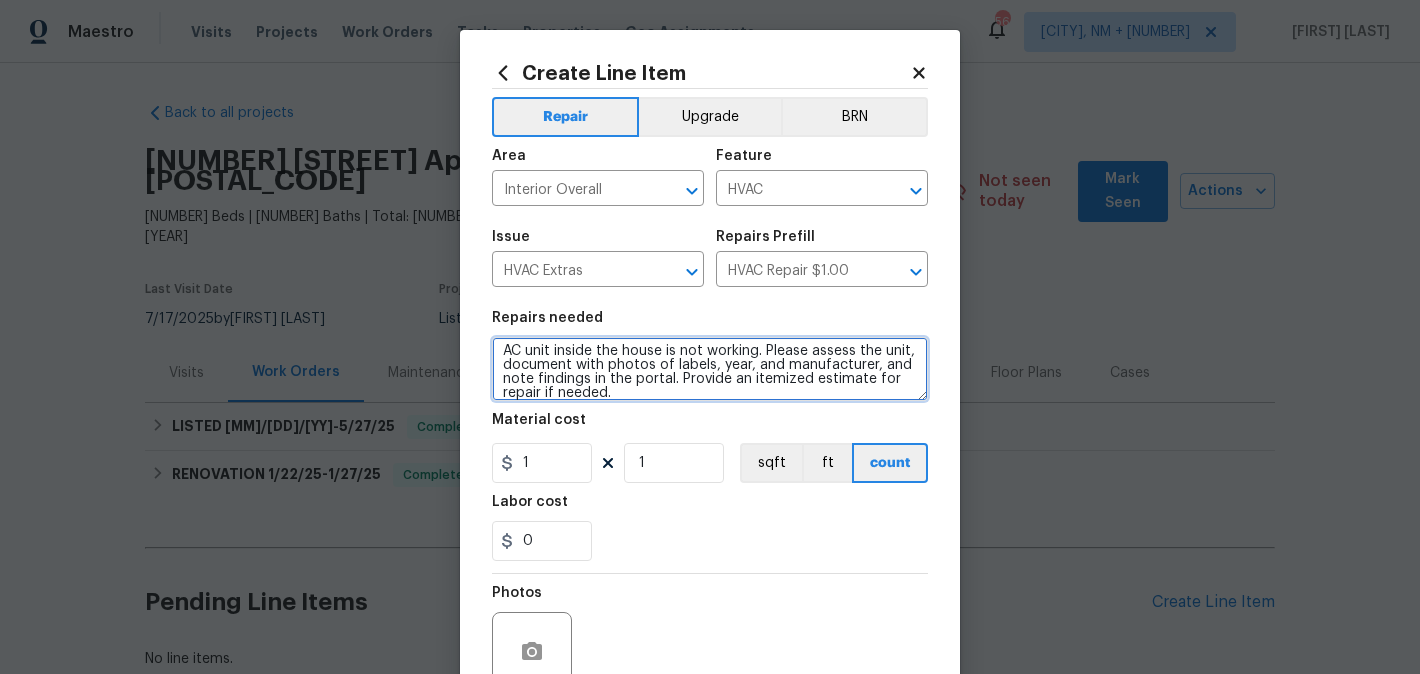type on "AC unit inside the house is not working. Please assess the unit, document with photos of labels, year, and manufacturer, and note findings in the portal. Provide an itemized estimate for repair if needed." 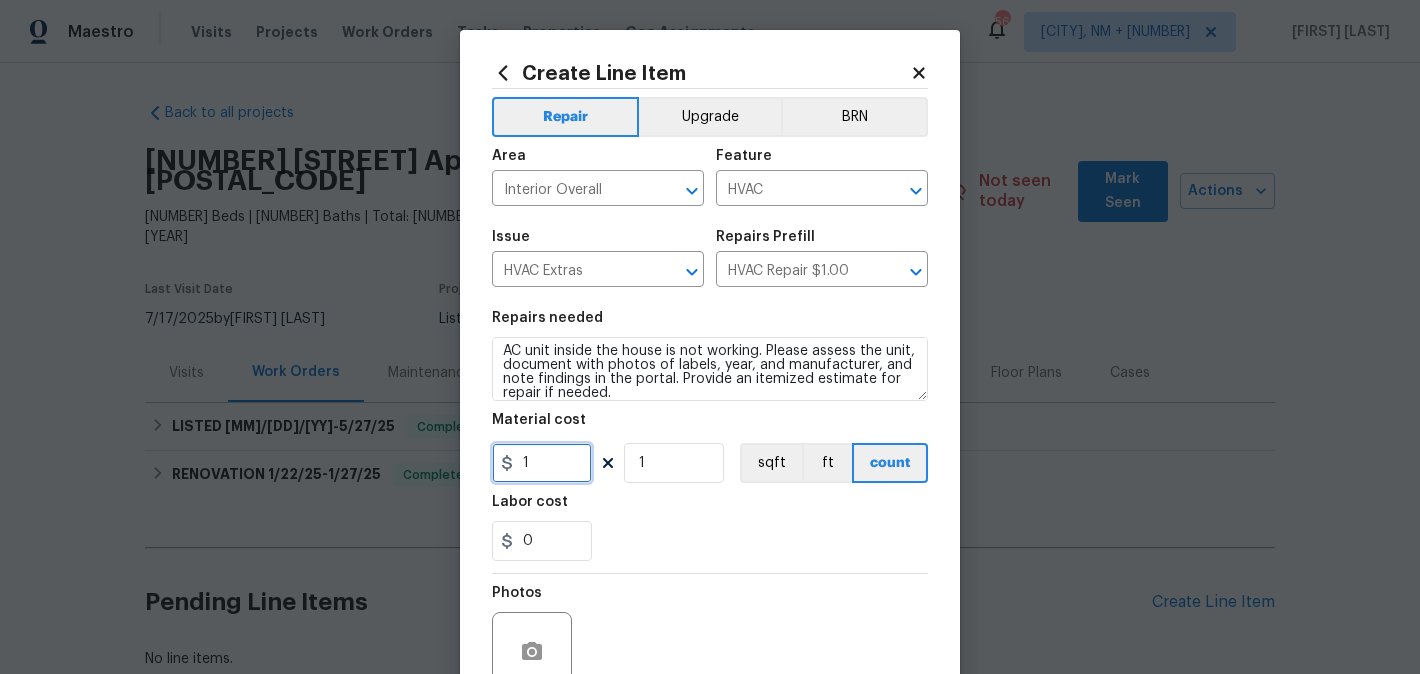 click on "1" at bounding box center [542, 463] 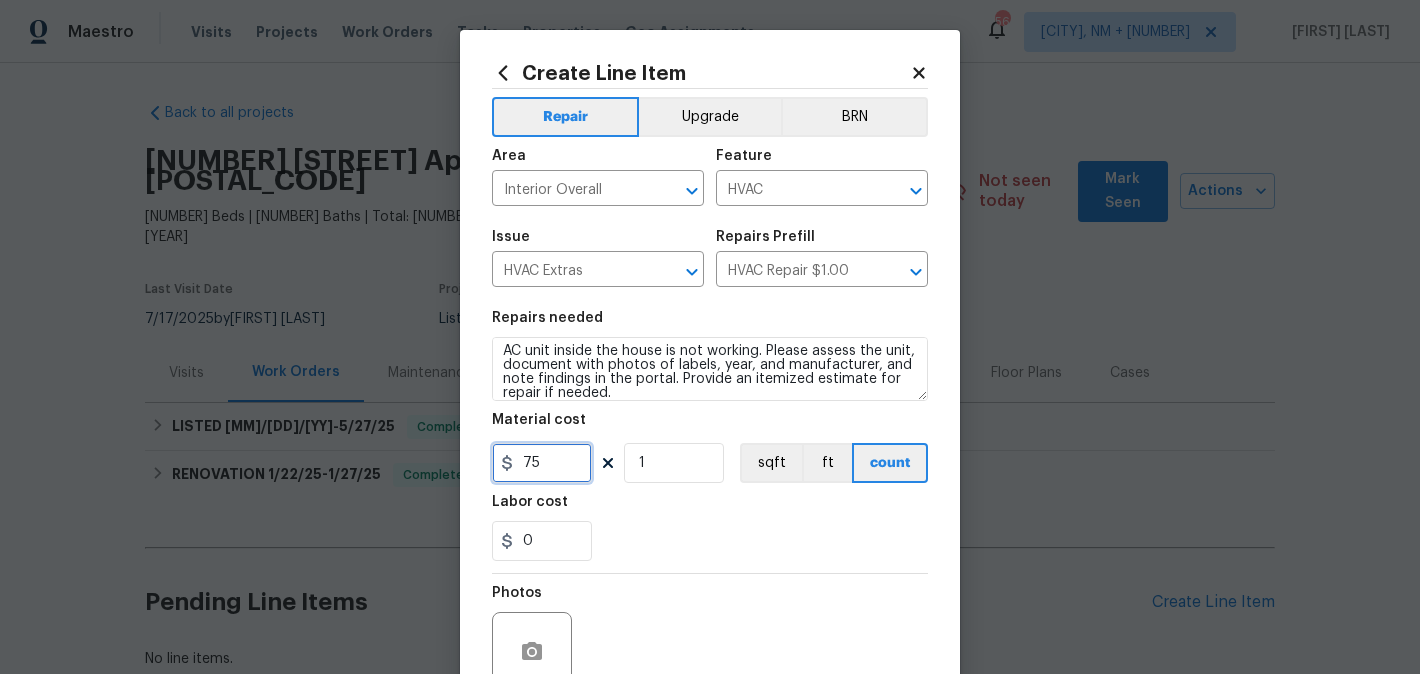 scroll, scrollTop: 188, scrollLeft: 0, axis: vertical 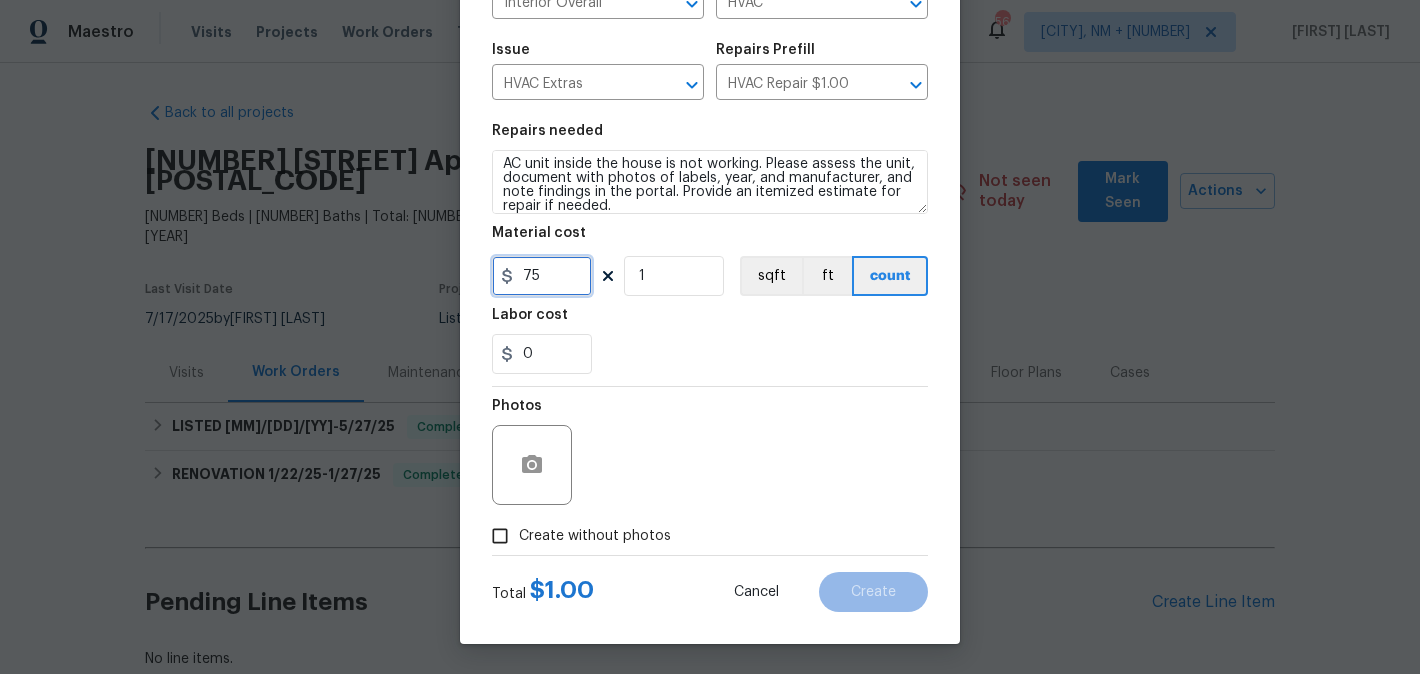 type on "75" 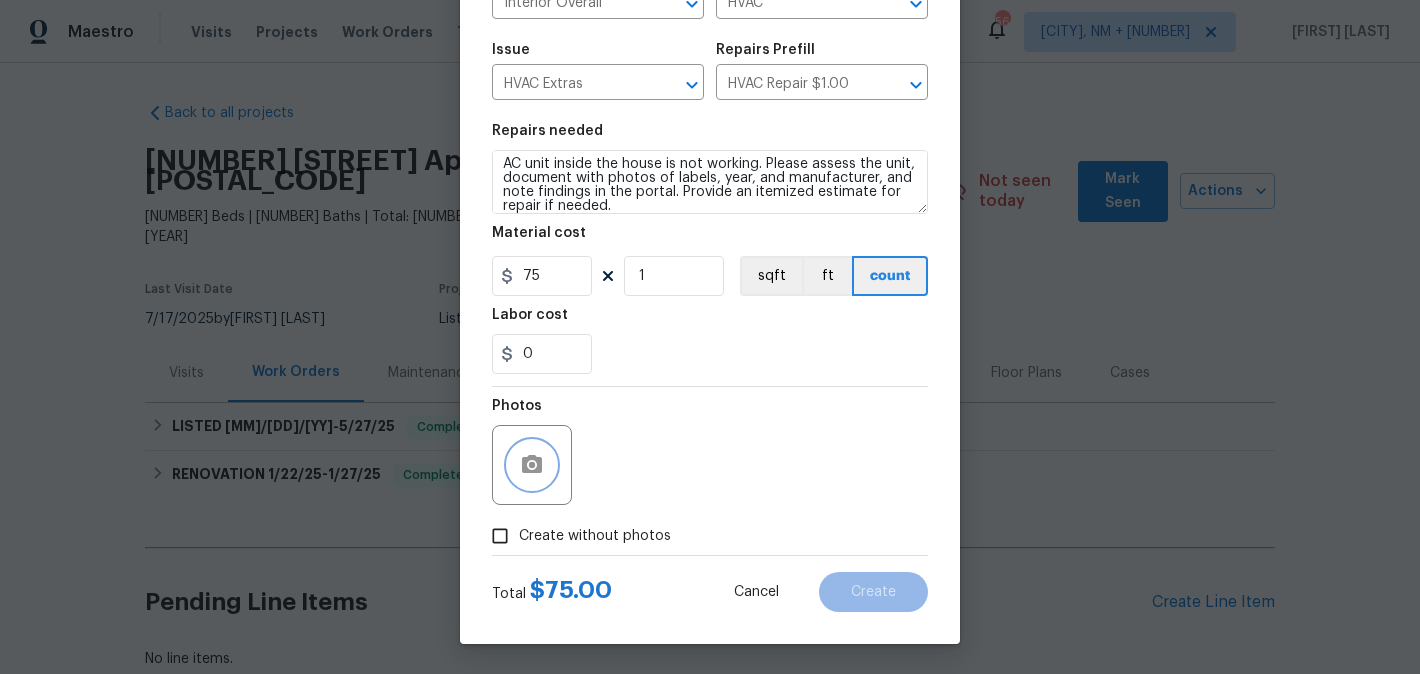 click 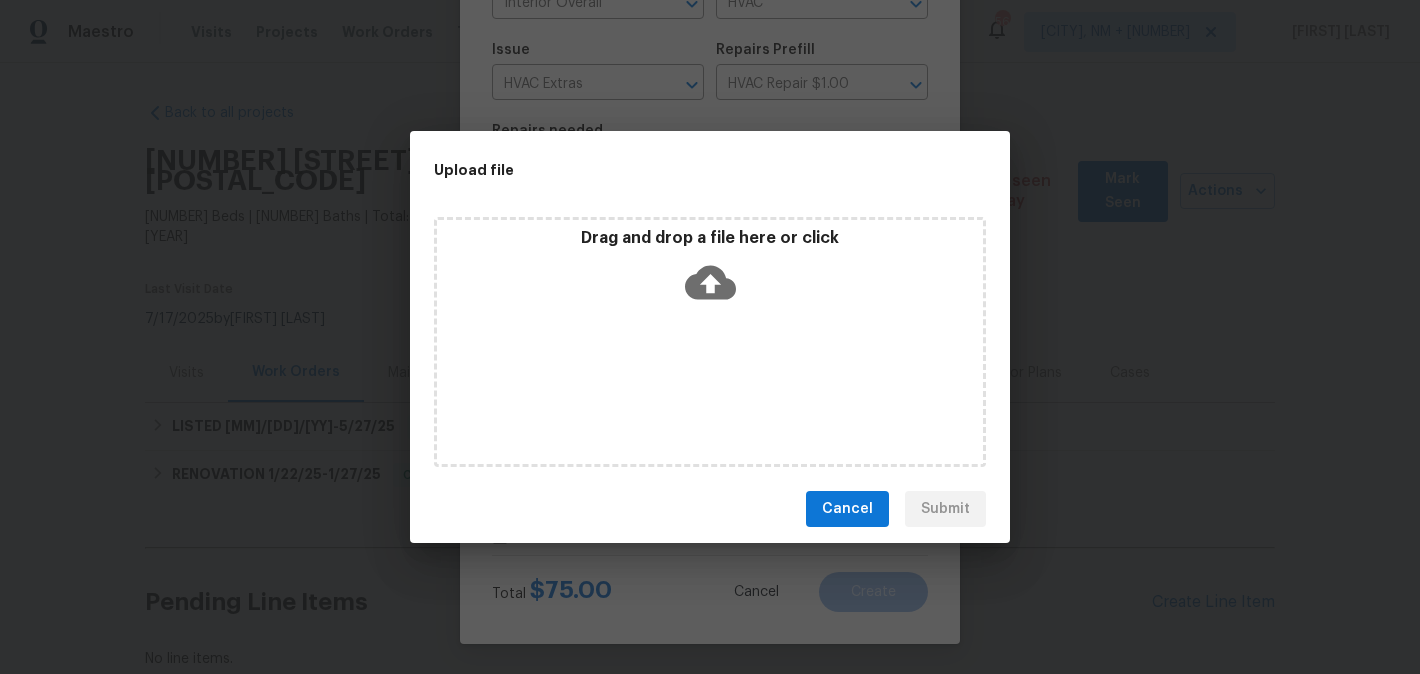 click 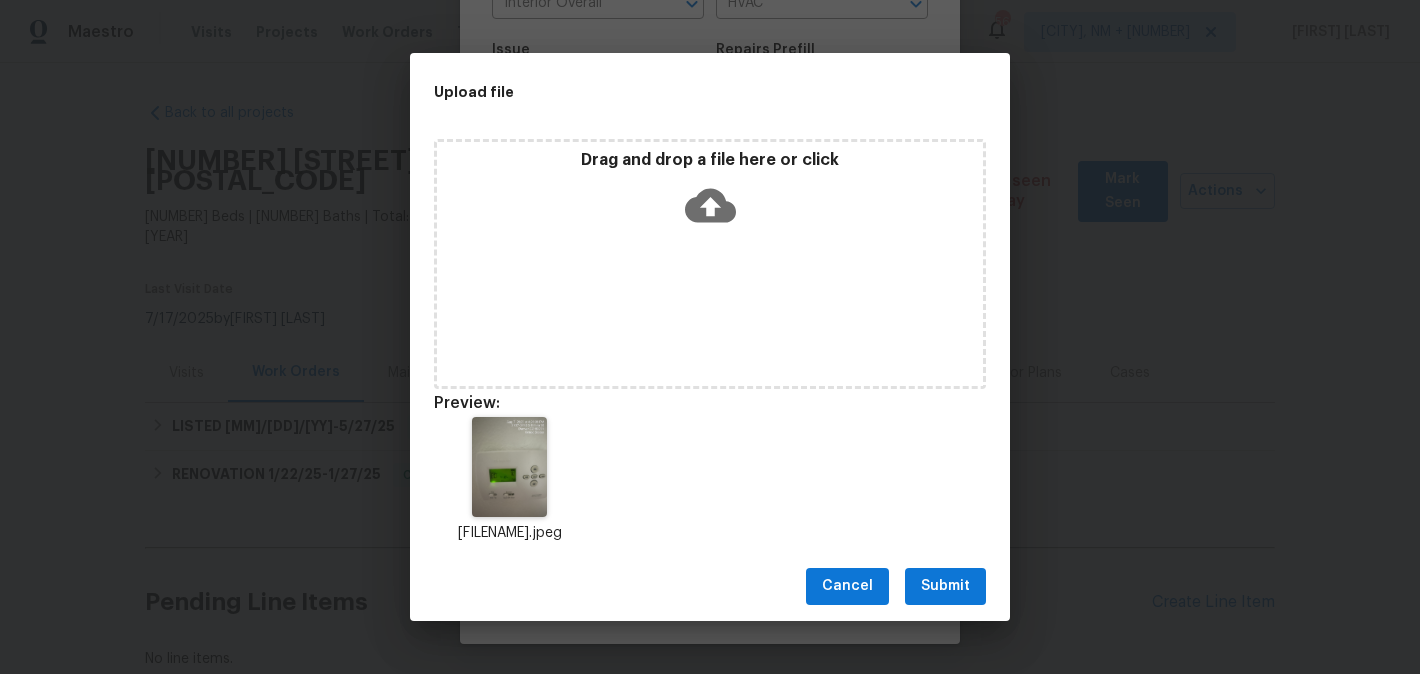 click on "Submit" at bounding box center [945, 586] 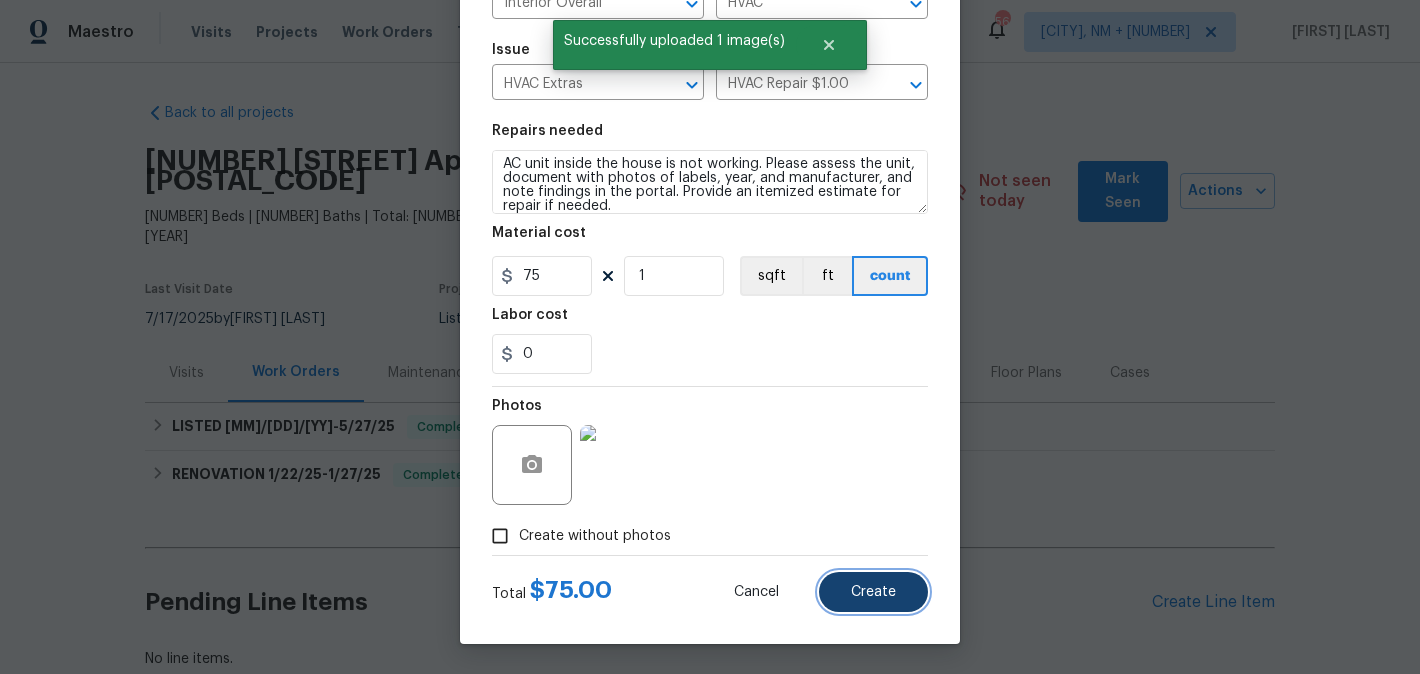click on "Create" at bounding box center [873, 592] 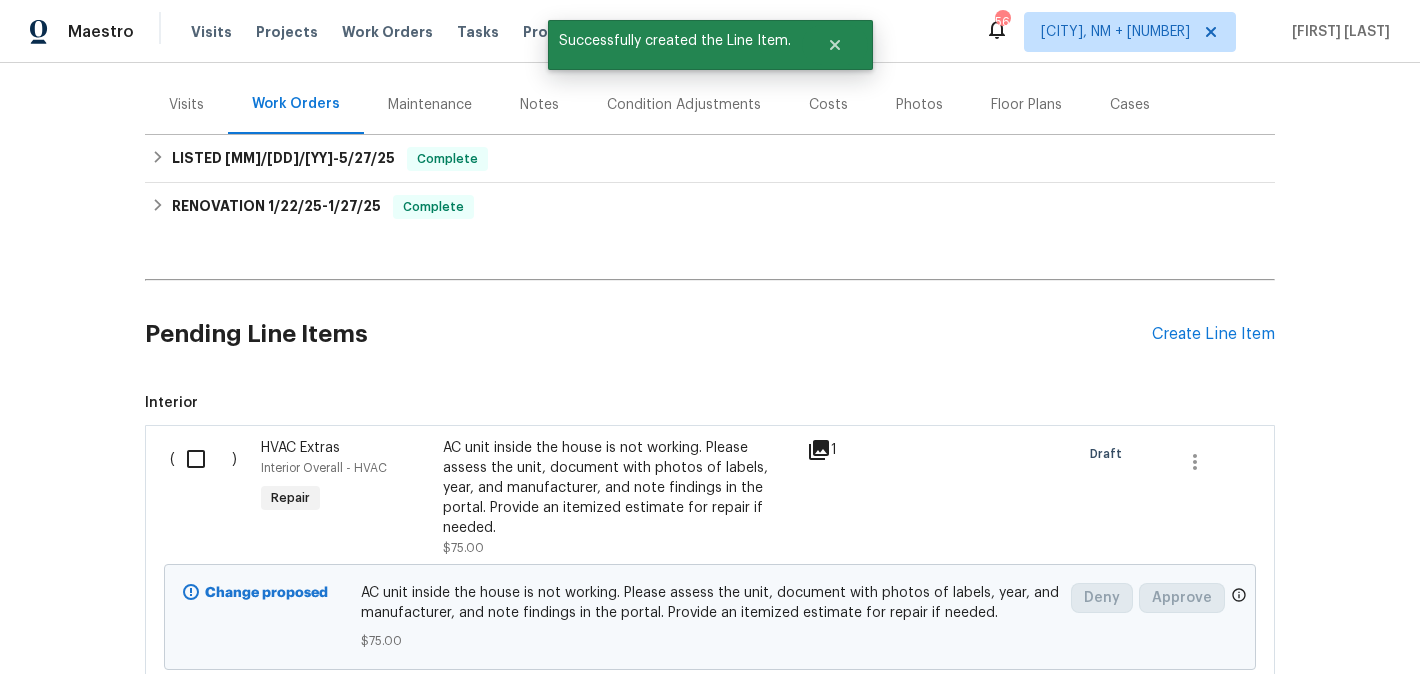 scroll, scrollTop: 359, scrollLeft: 0, axis: vertical 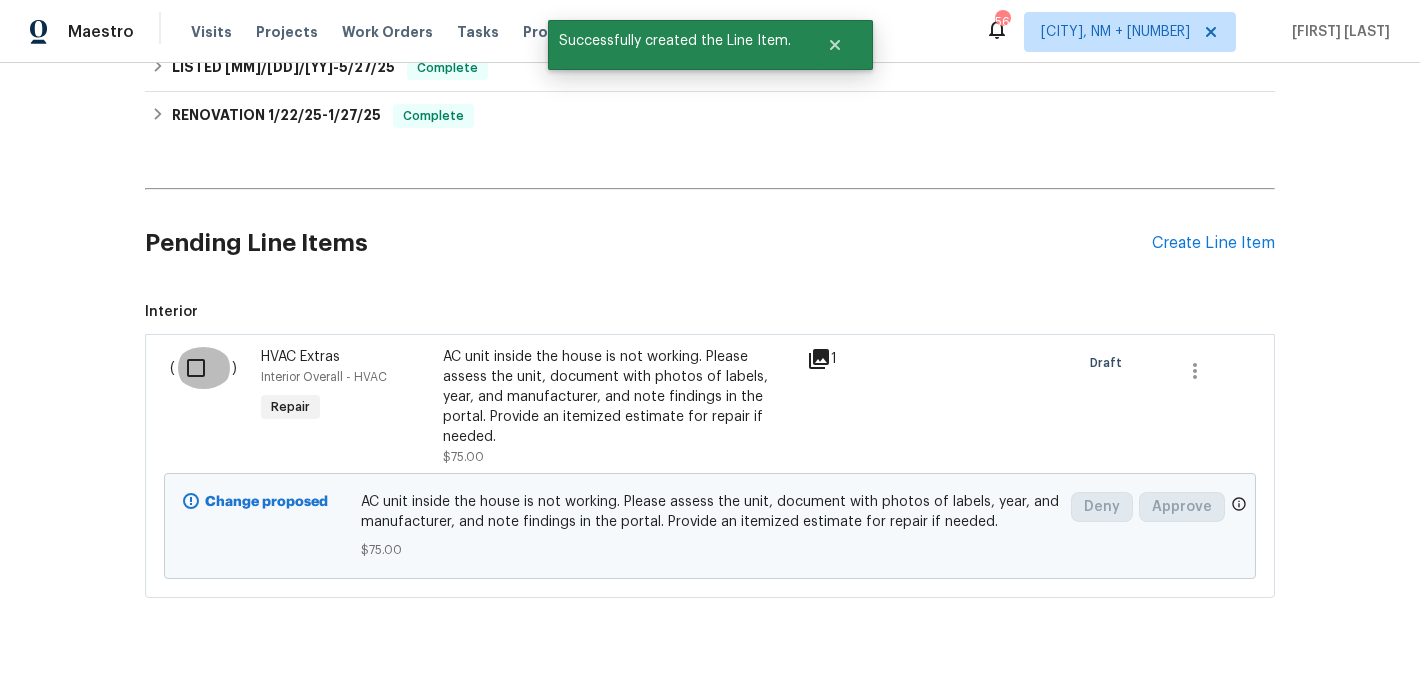 click at bounding box center [203, 368] 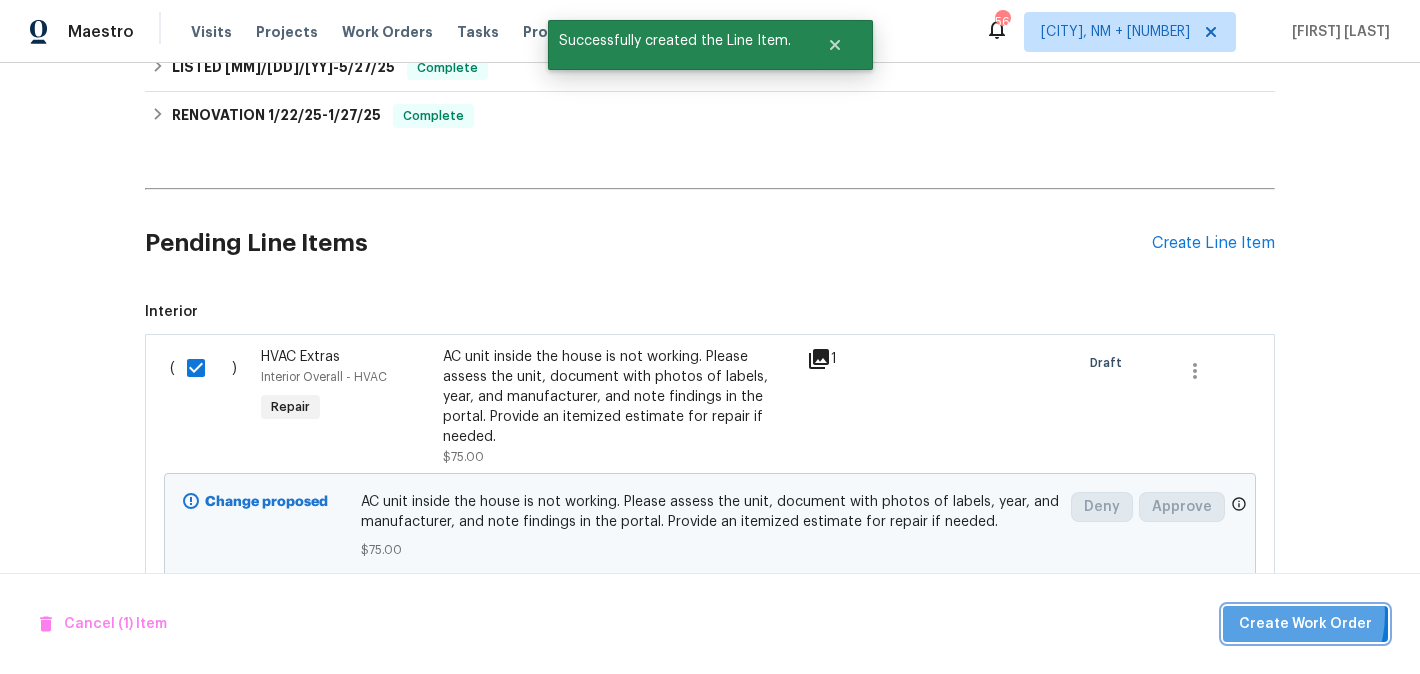 click on "Create Work Order" at bounding box center [1305, 624] 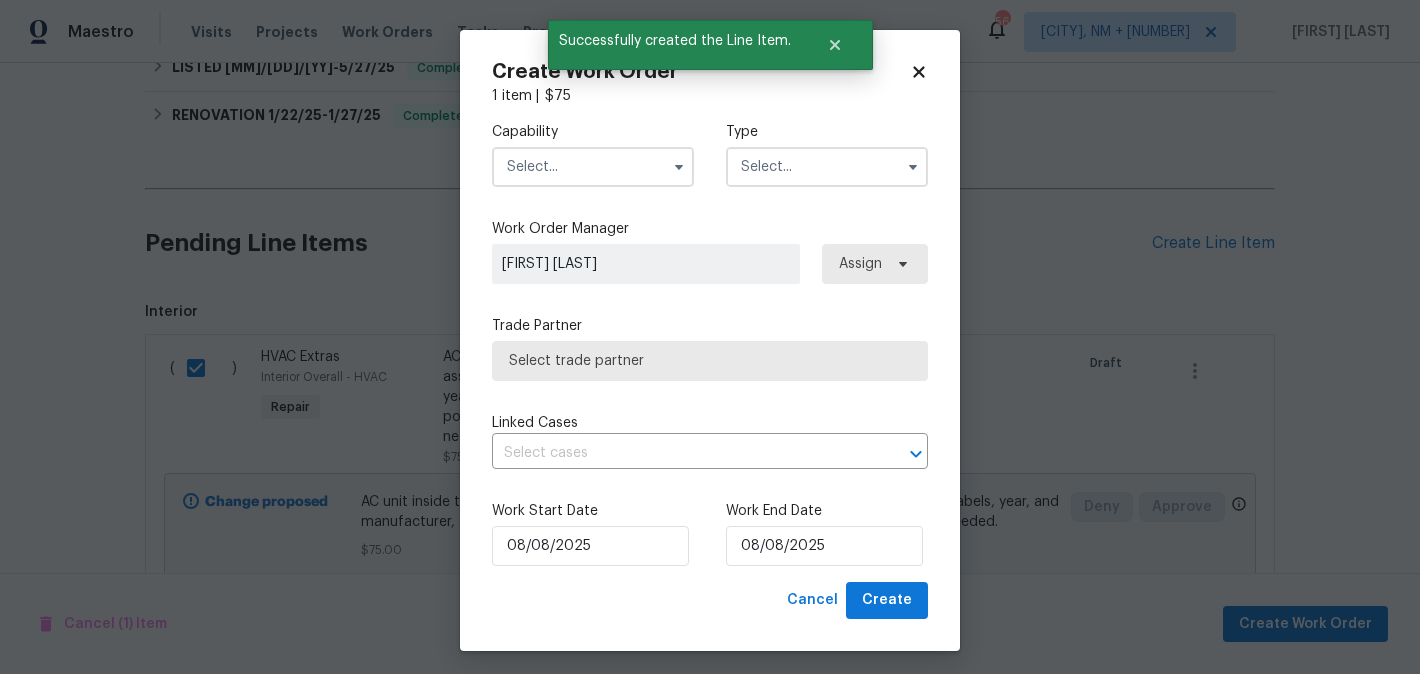 click at bounding box center (593, 167) 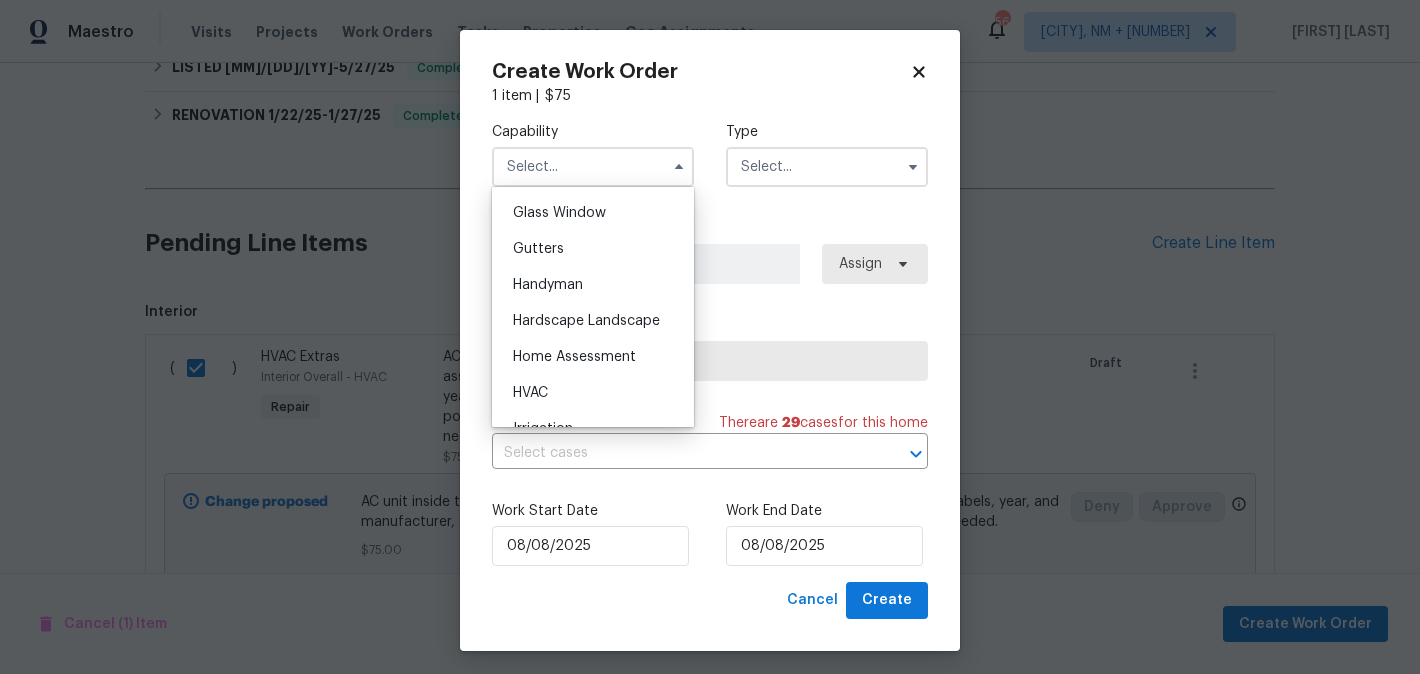 scroll, scrollTop: 1045, scrollLeft: 0, axis: vertical 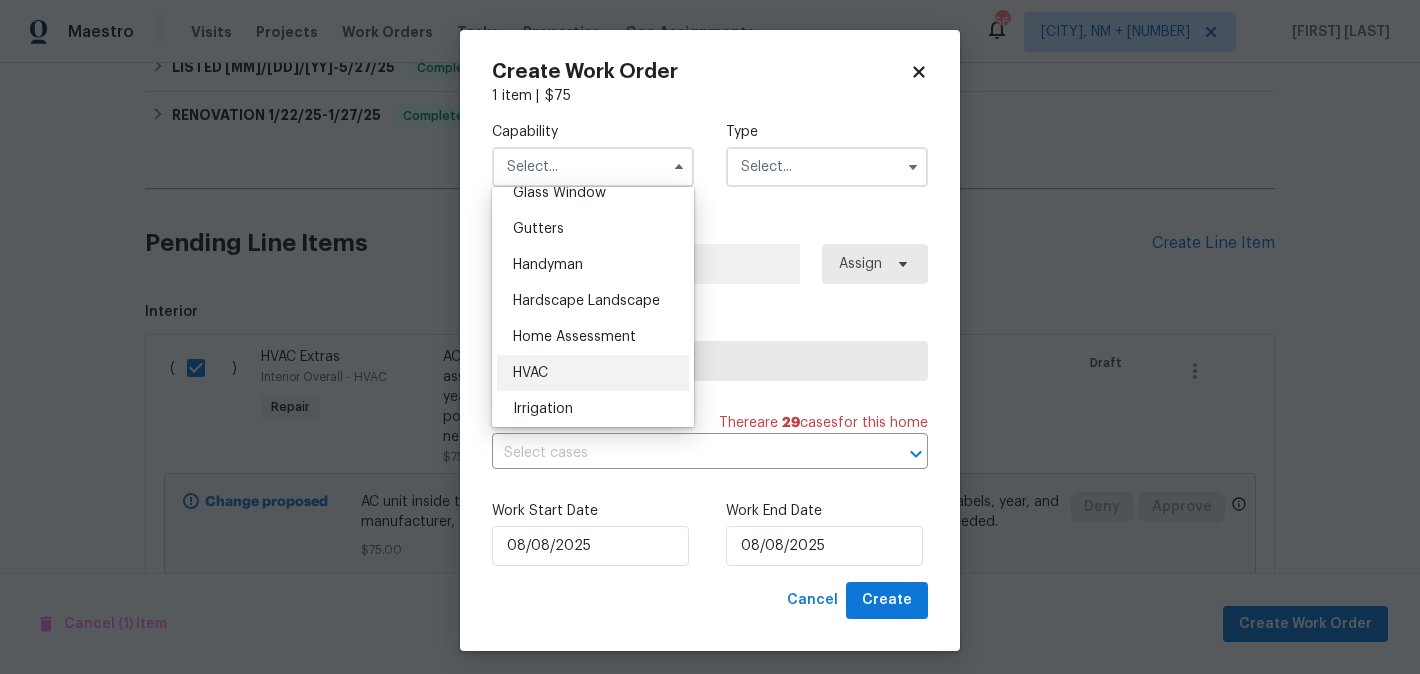 click on "HVAC" at bounding box center [593, 373] 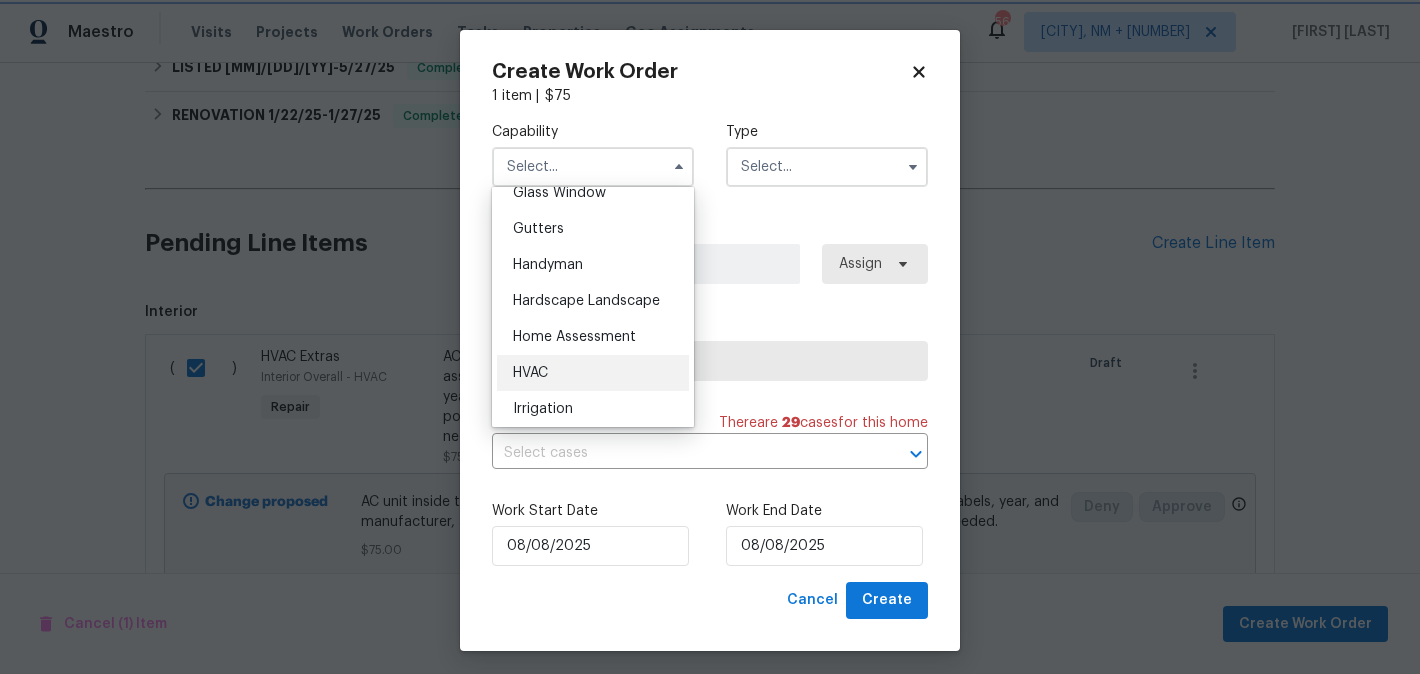 type on "HVAC" 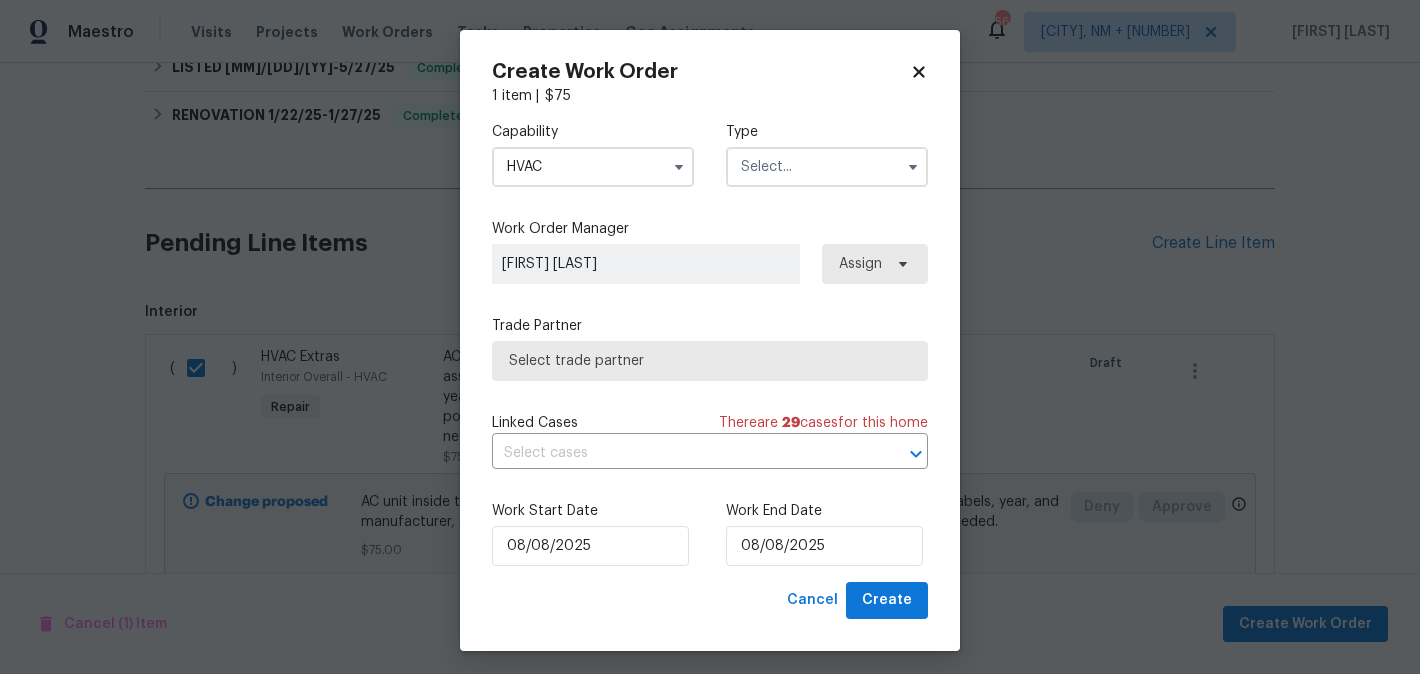 click at bounding box center [827, 167] 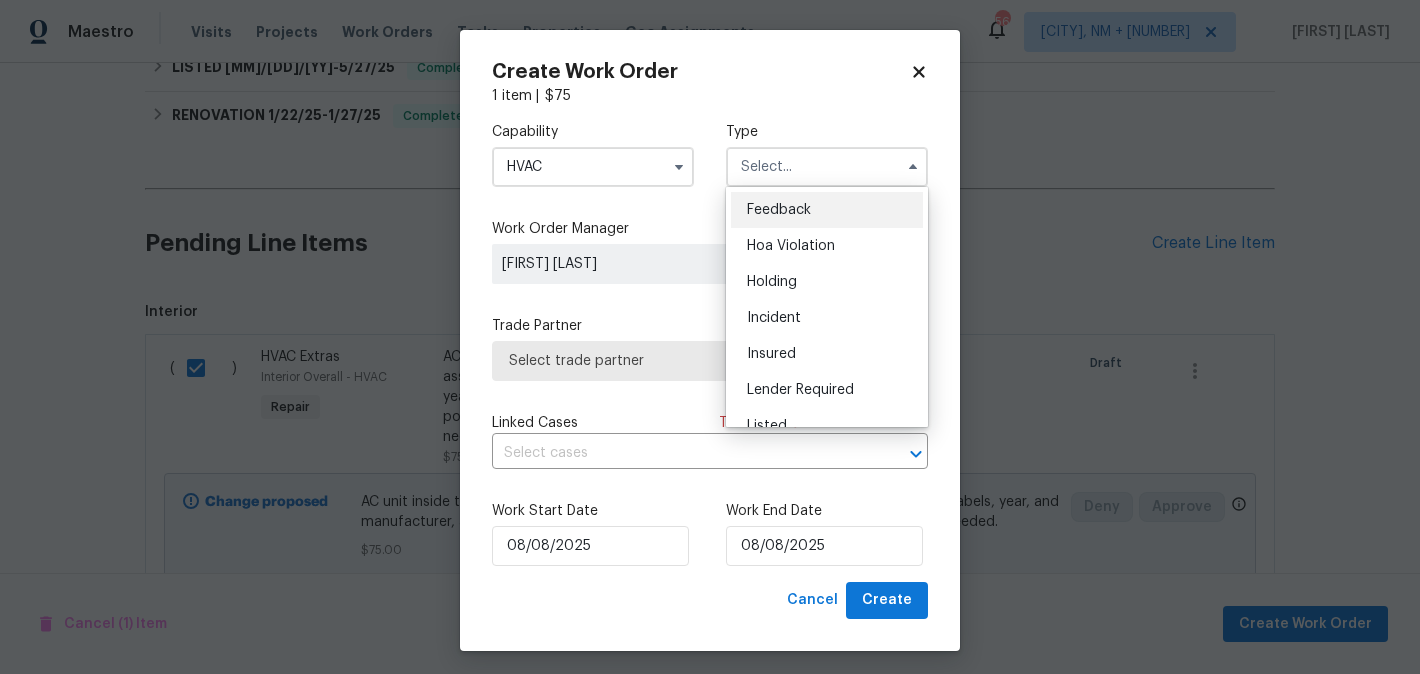 click on "Feedback" at bounding box center (779, 210) 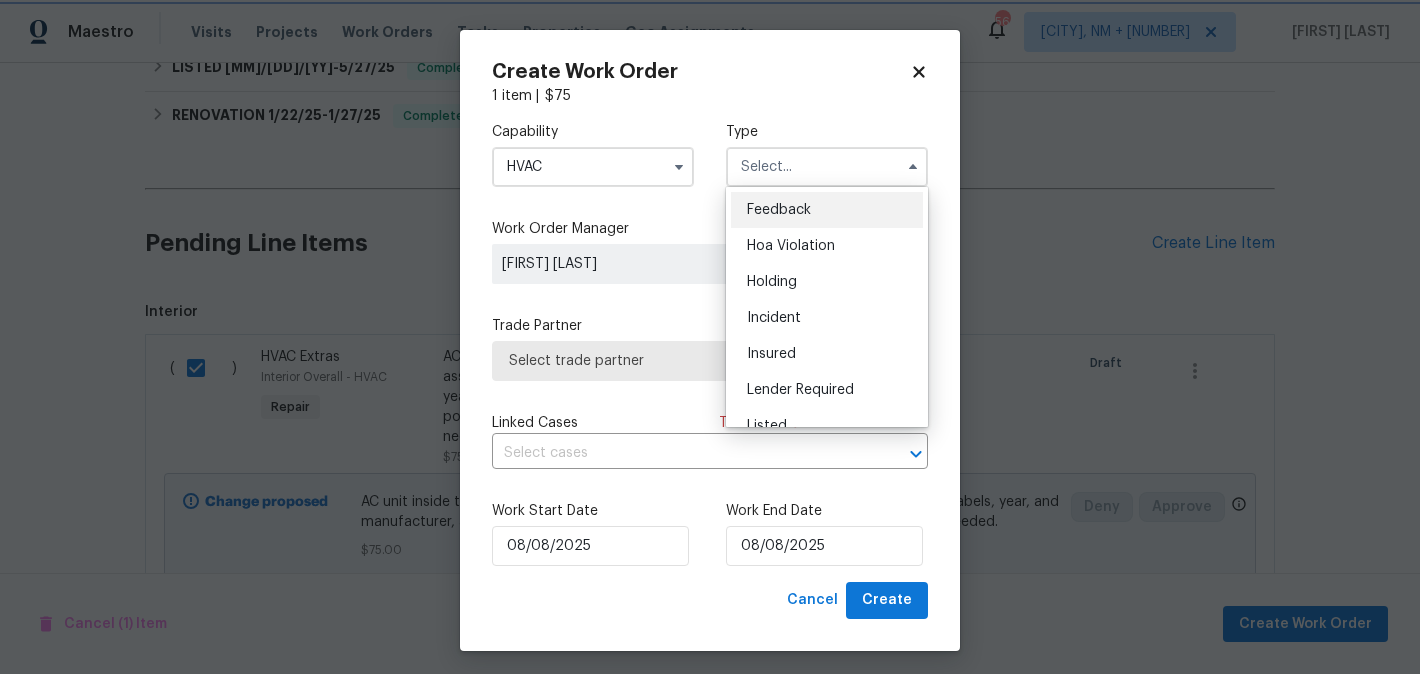type on "Feedback" 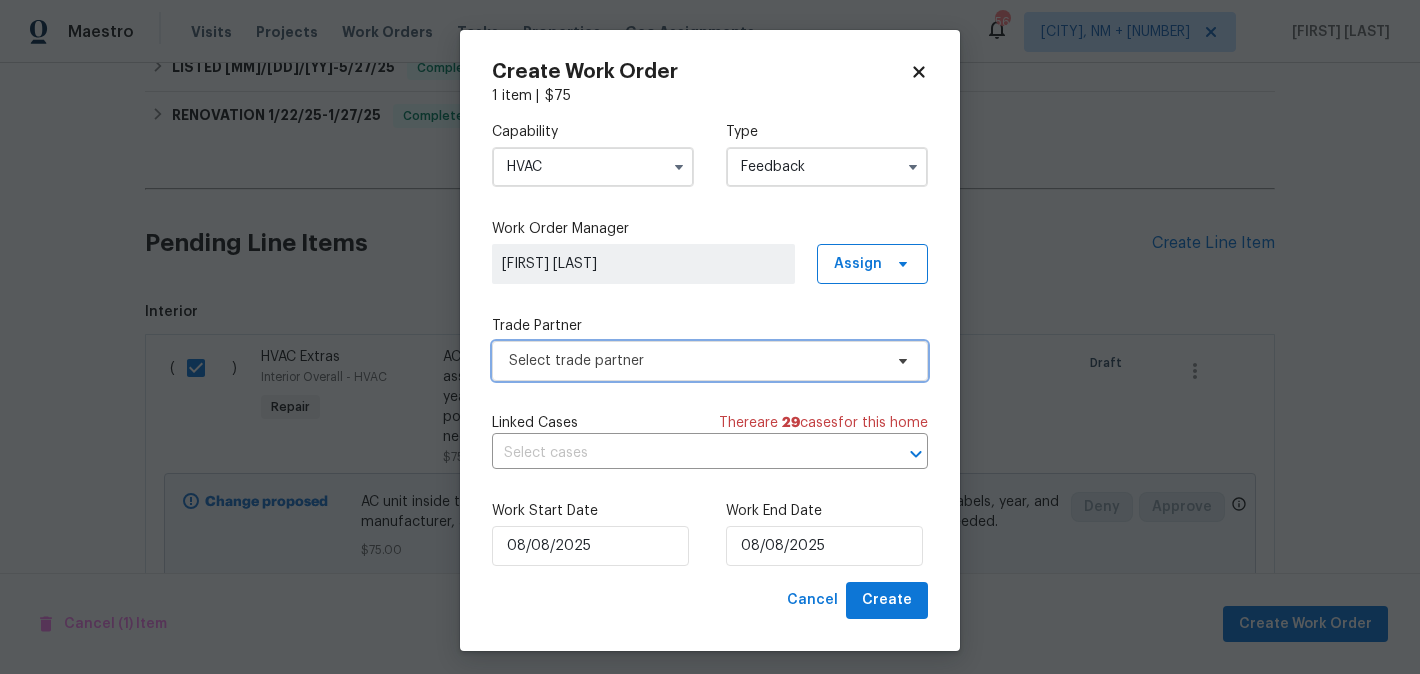 click on "Select trade partner" at bounding box center (695, 361) 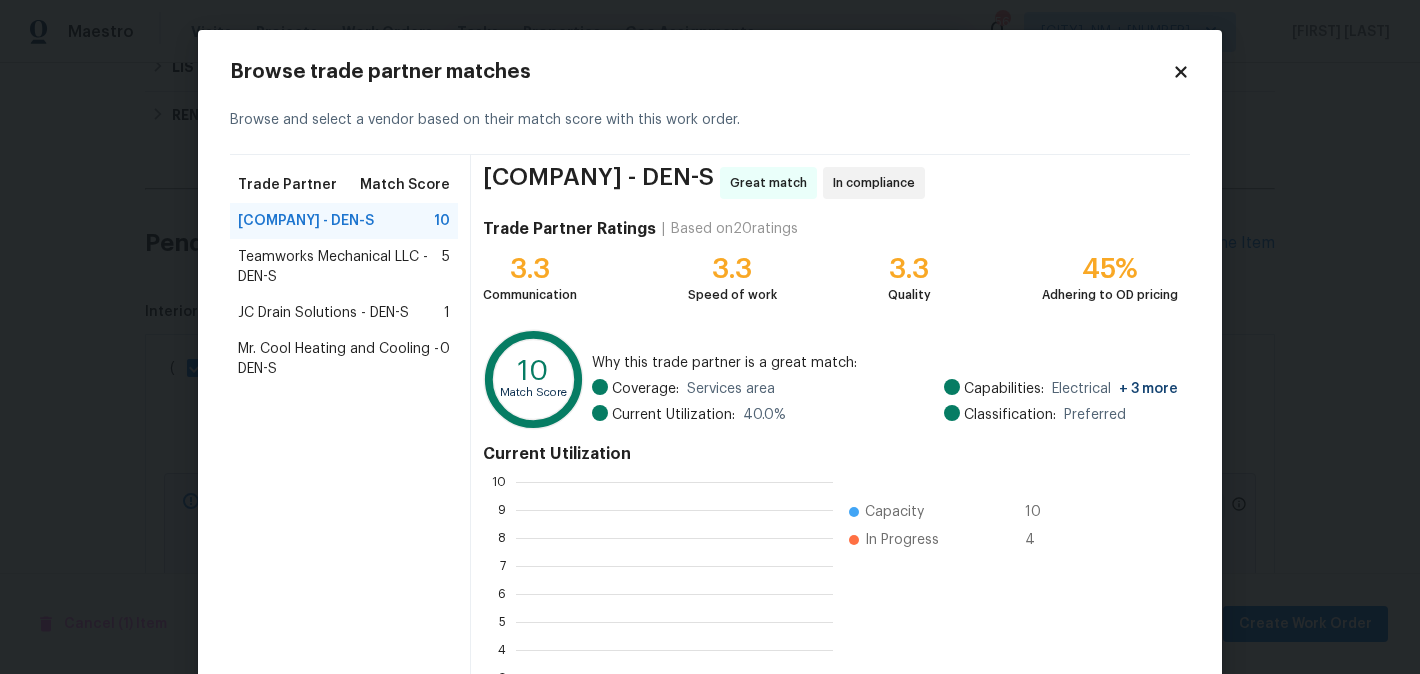 scroll, scrollTop: 2, scrollLeft: 2, axis: both 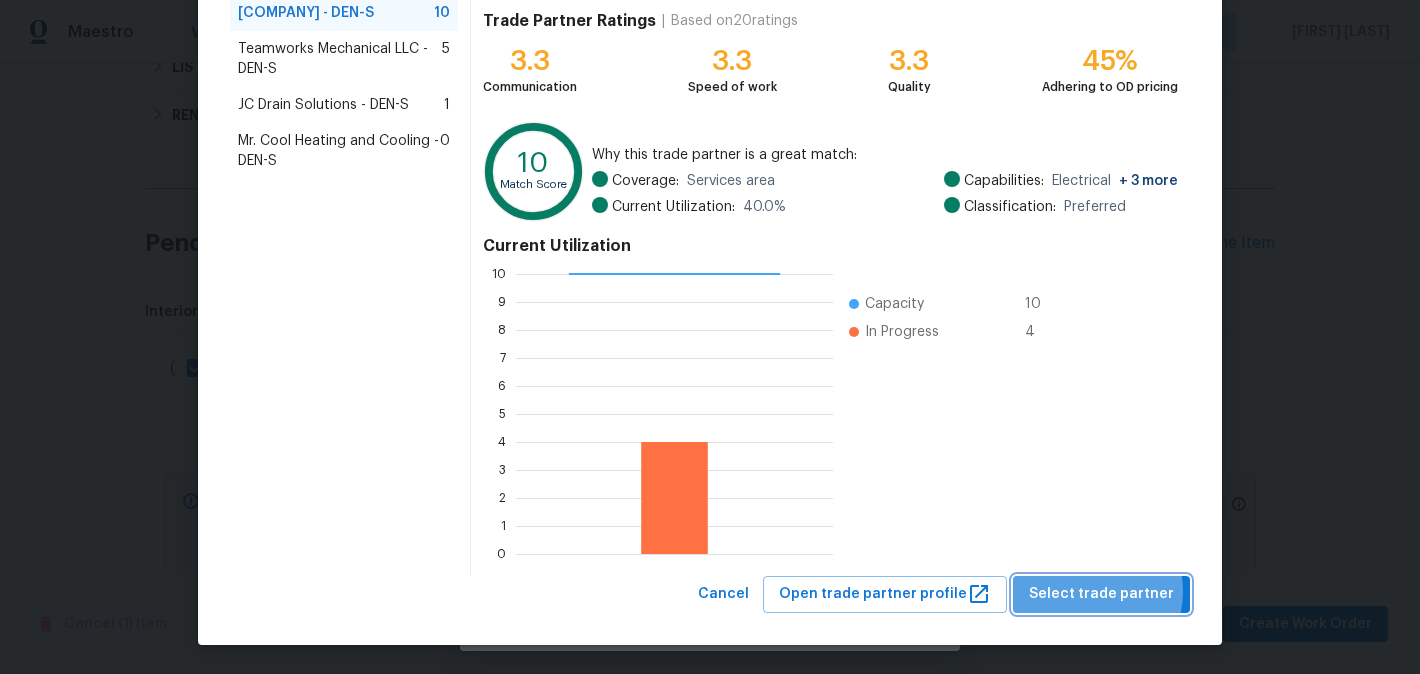click on "Select trade partner" at bounding box center [1101, 594] 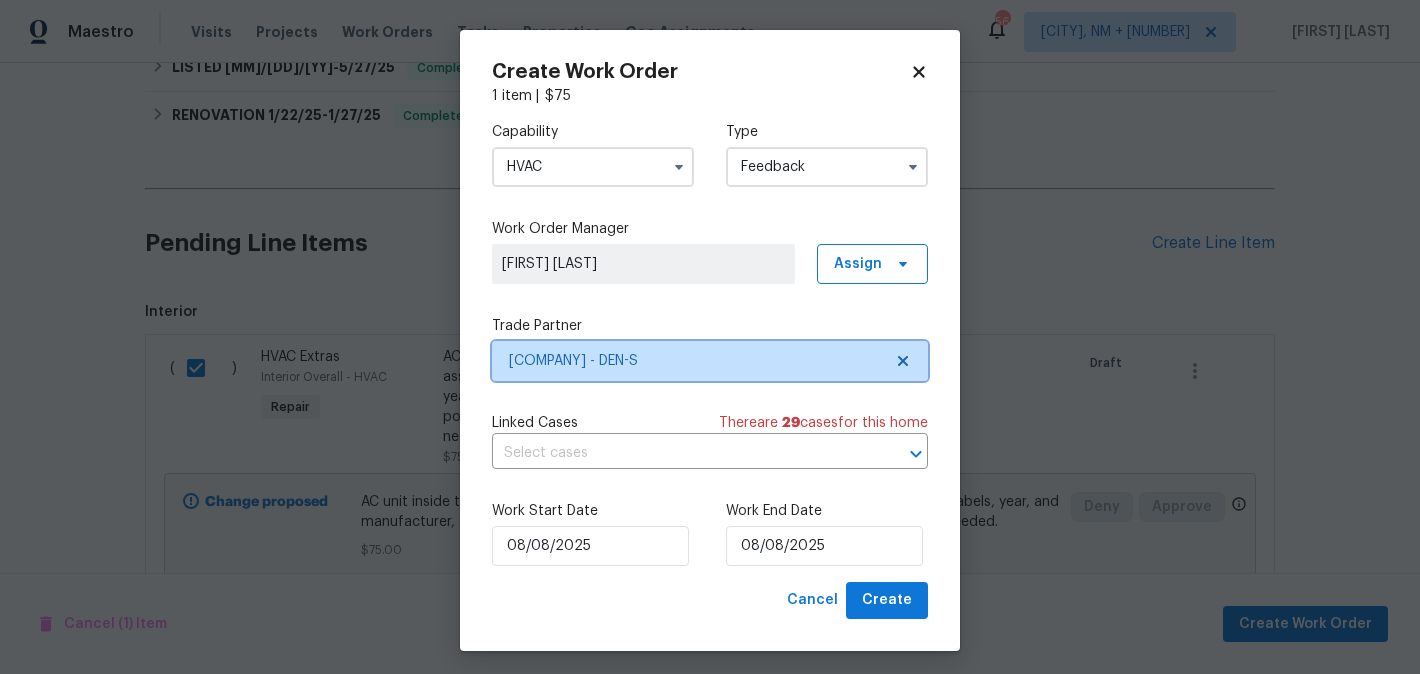 scroll, scrollTop: 0, scrollLeft: 0, axis: both 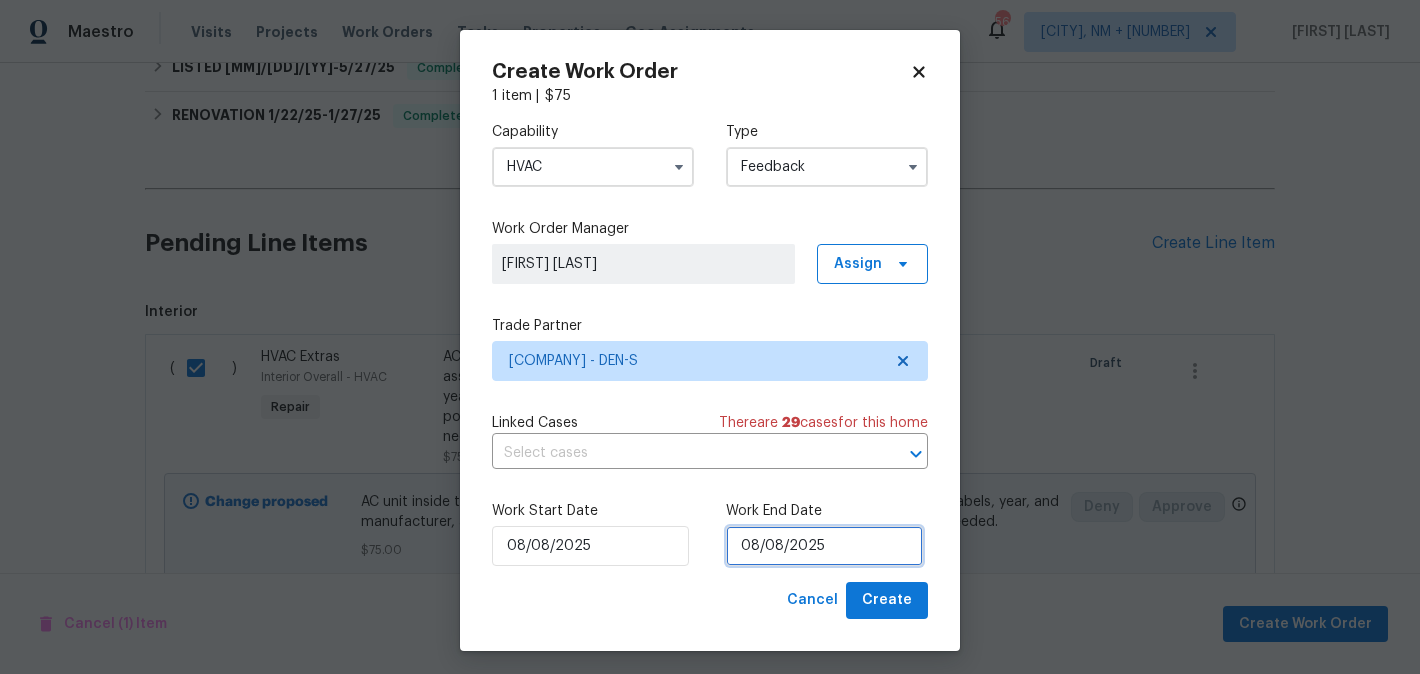 click on "08/08/2025" at bounding box center (824, 546) 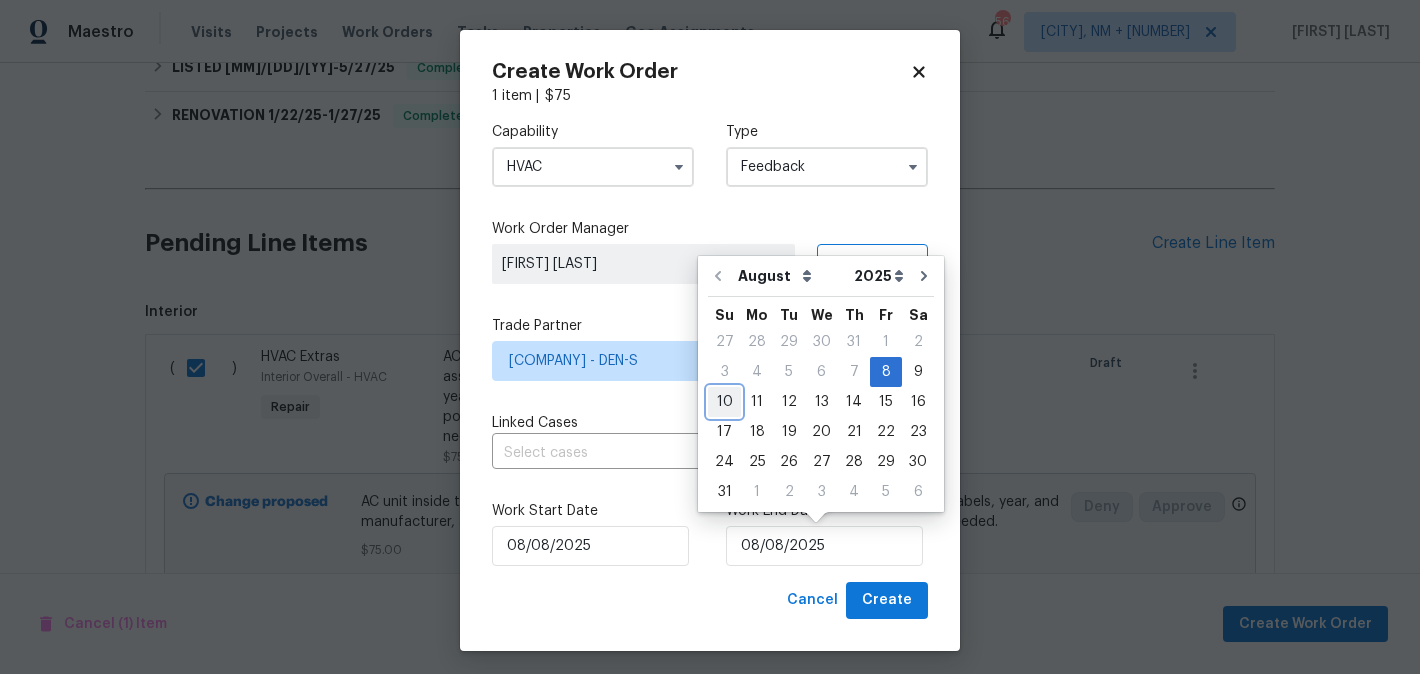 click on "10" at bounding box center [724, 402] 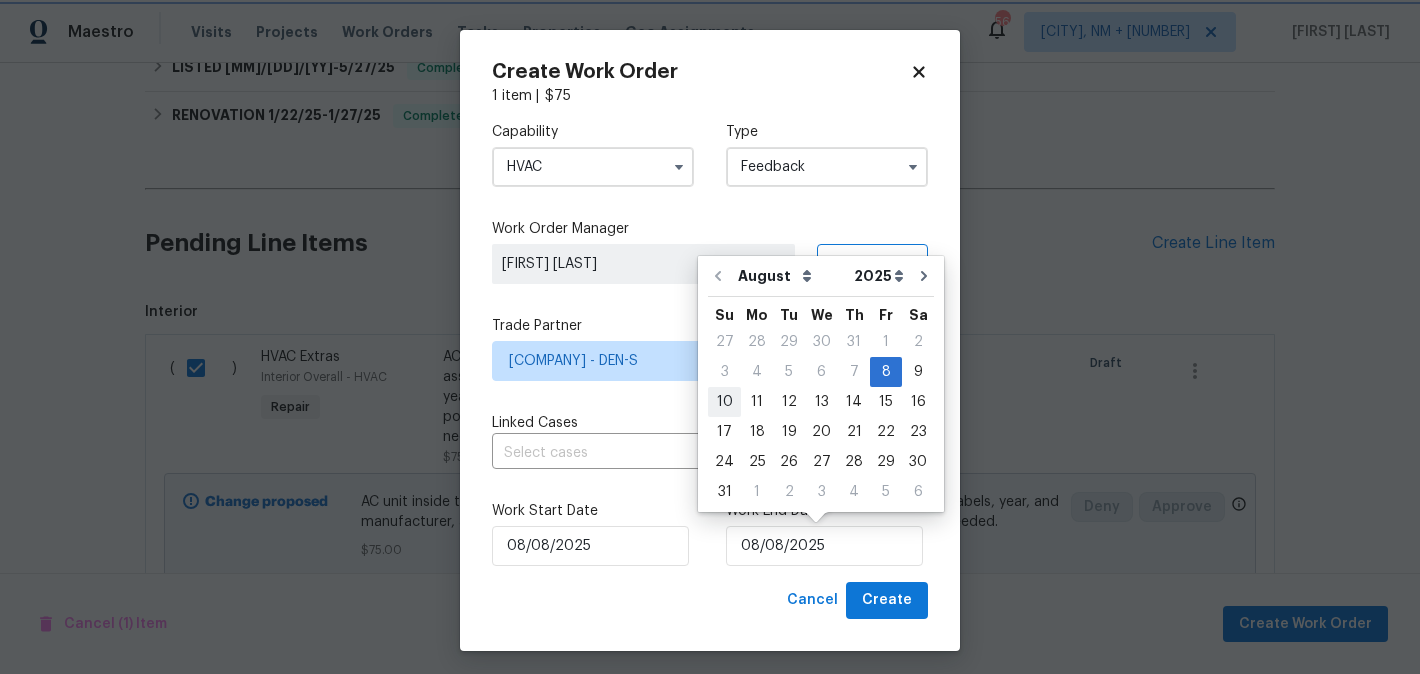 type on "[DATE]" 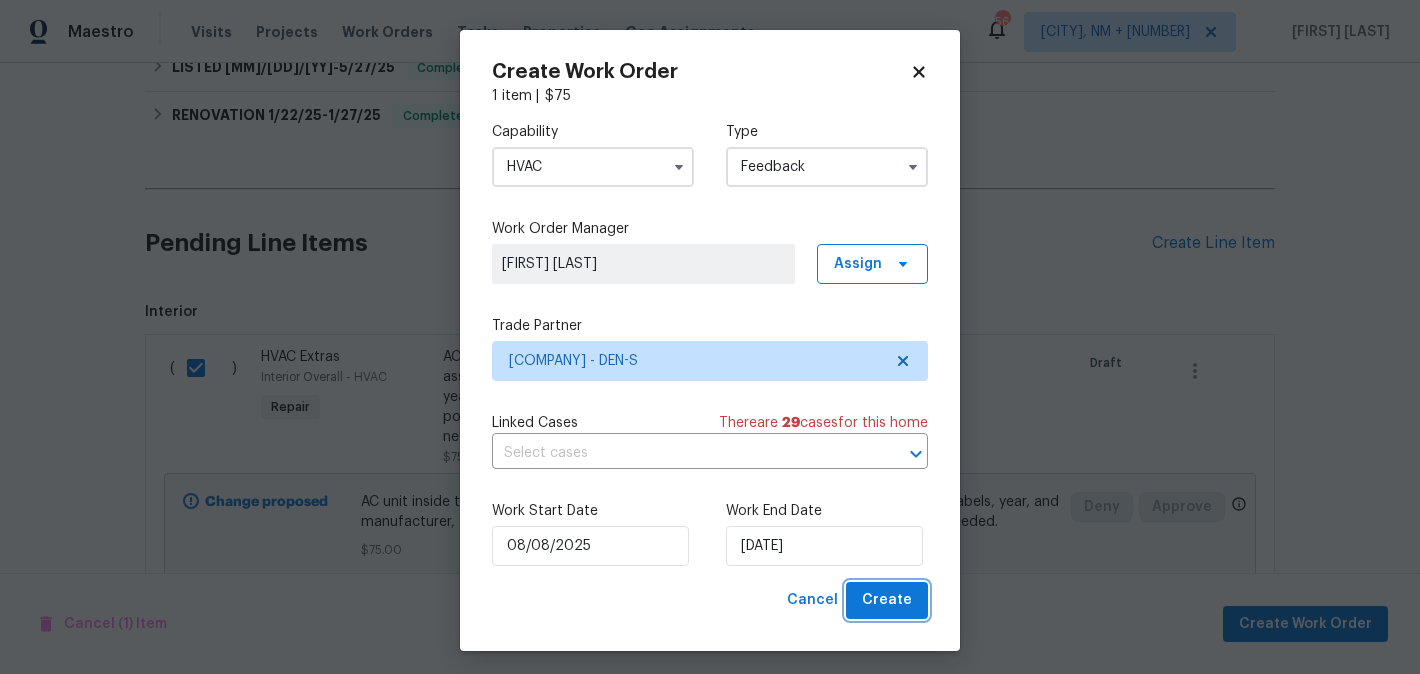 click on "Create" at bounding box center (887, 600) 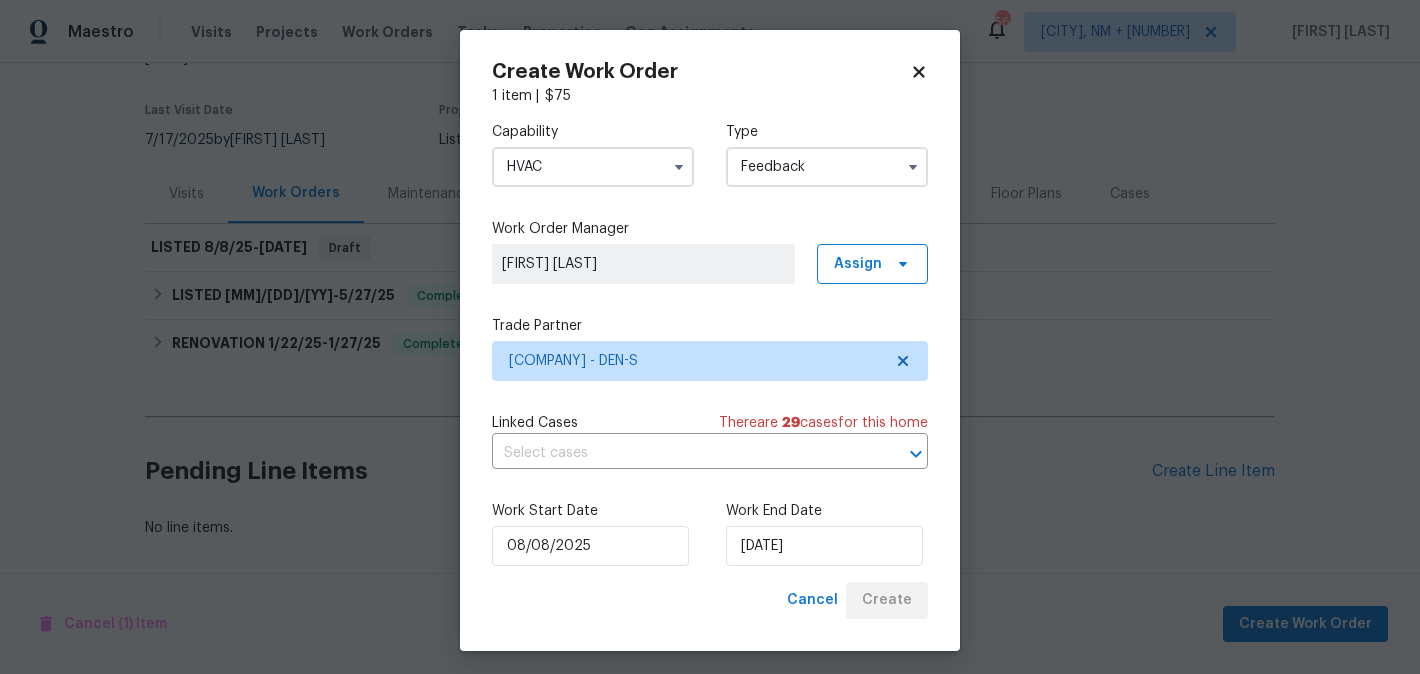 scroll, scrollTop: 139, scrollLeft: 0, axis: vertical 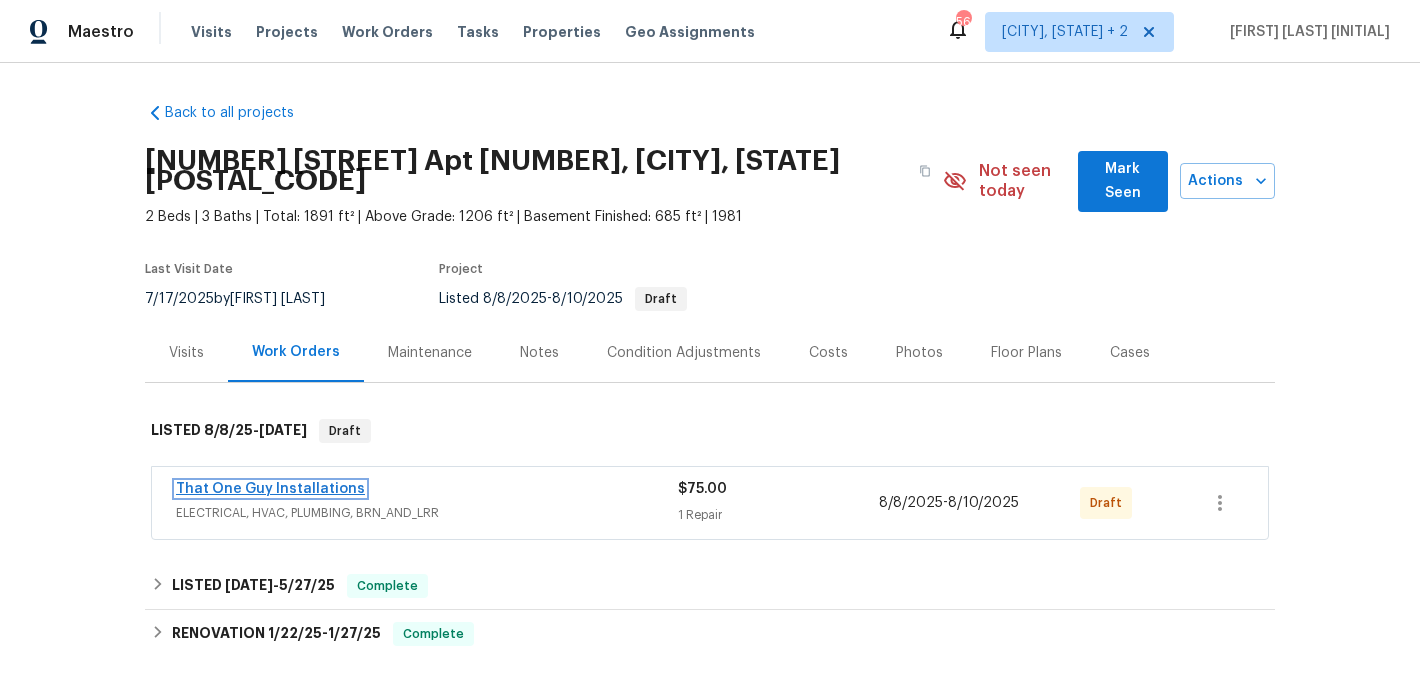 click on "That One Guy Installations" at bounding box center [270, 489] 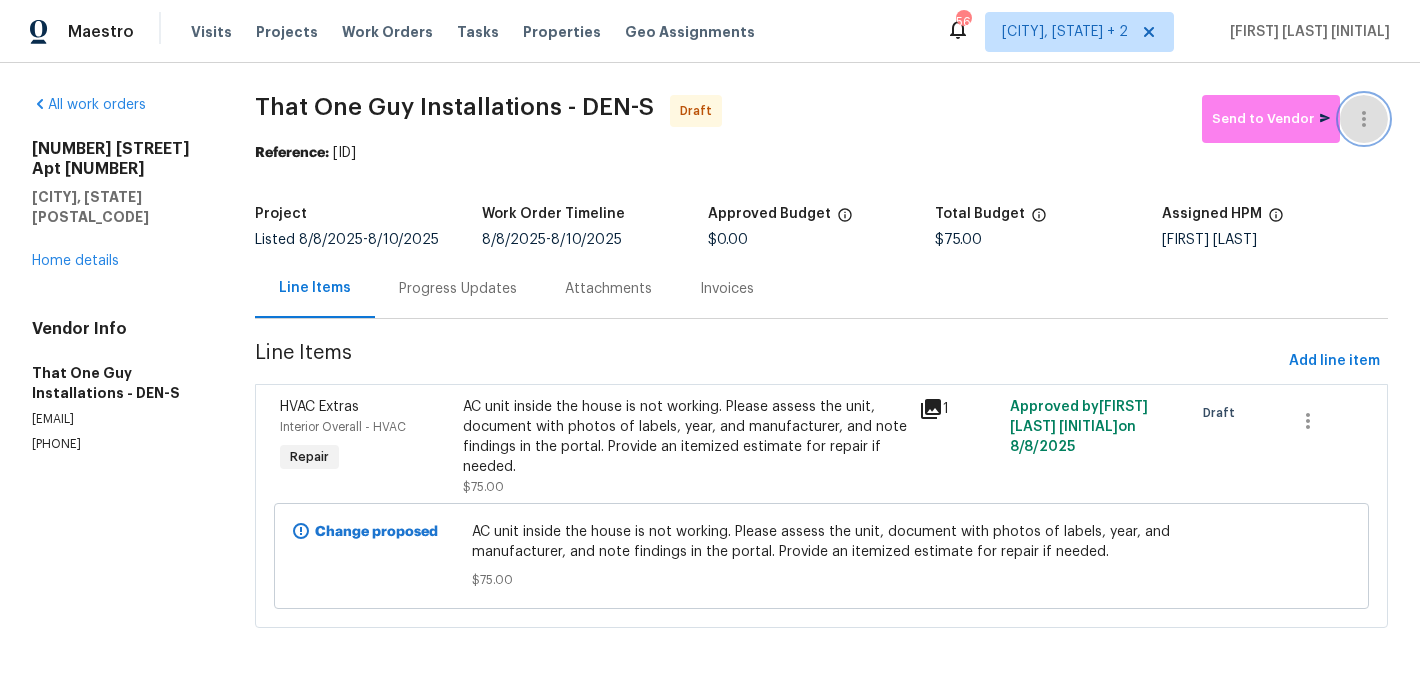 click at bounding box center (1364, 119) 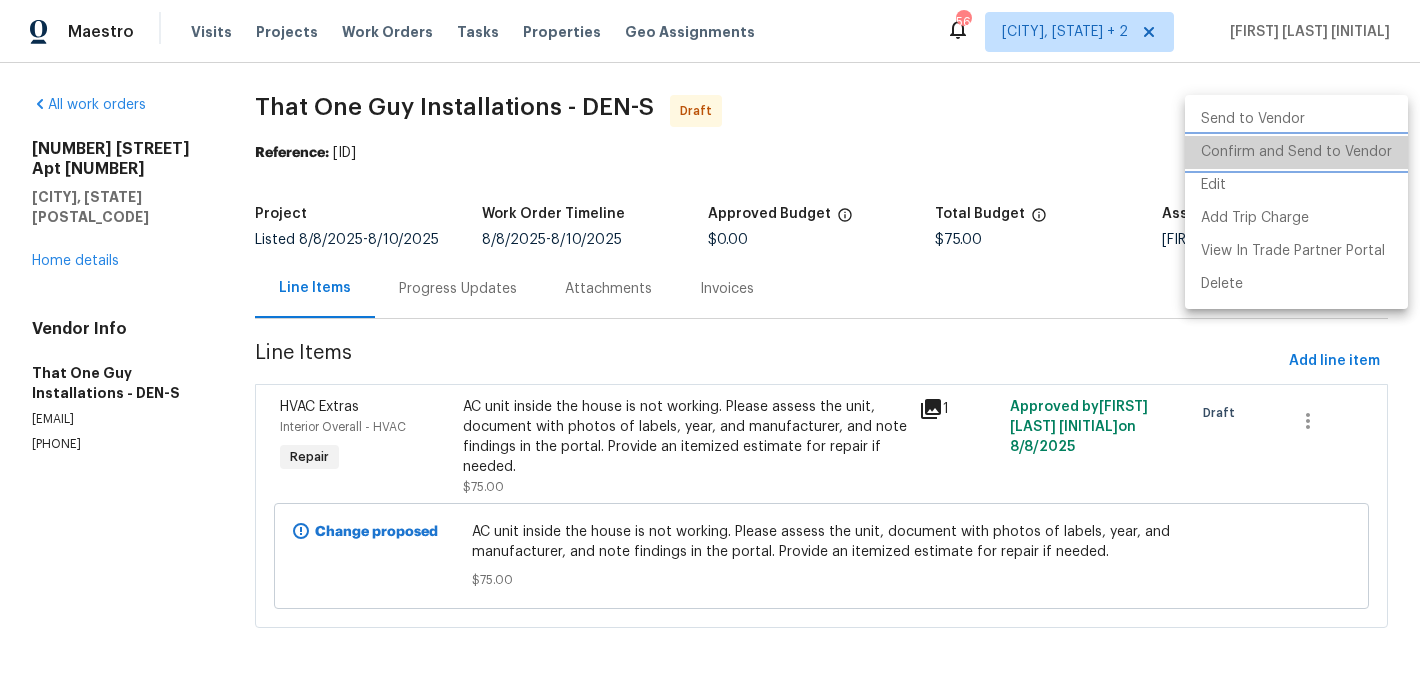 click on "Confirm and Send to Vendor" at bounding box center (1296, 152) 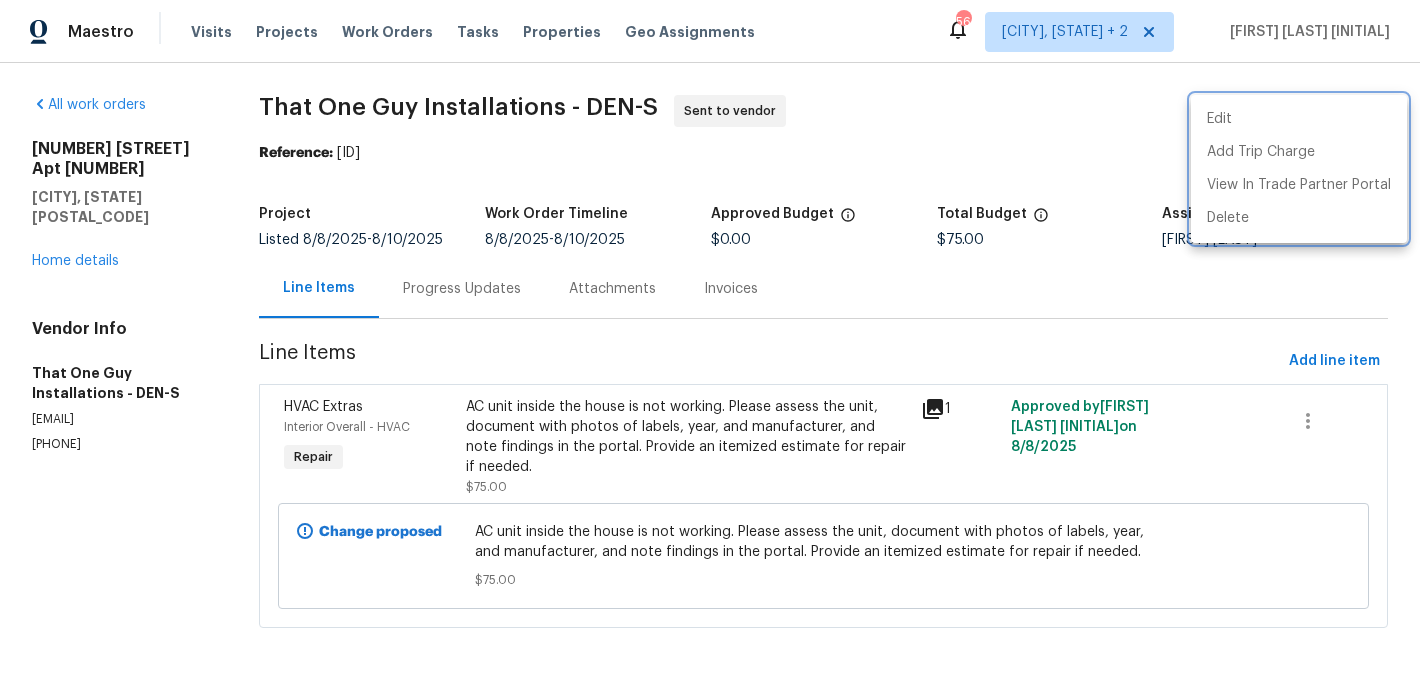 click at bounding box center [710, 337] 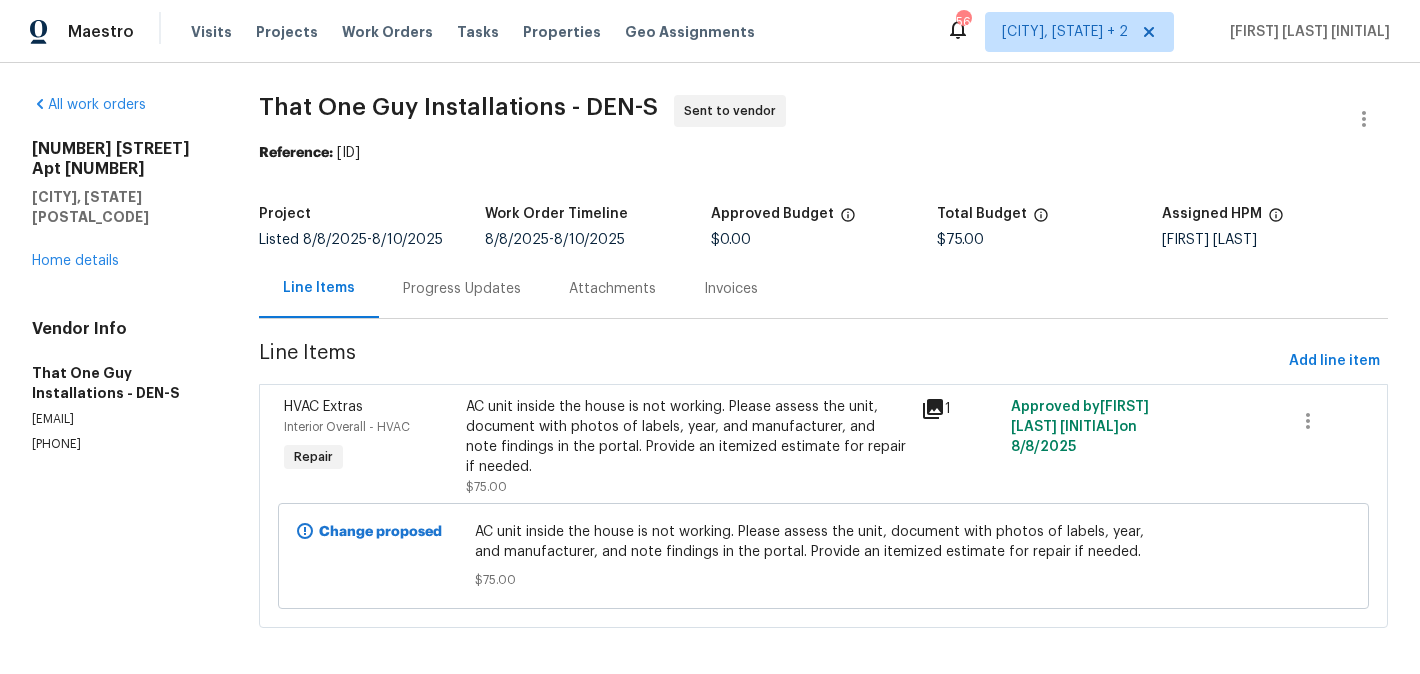 click on "Progress Updates" at bounding box center [462, 288] 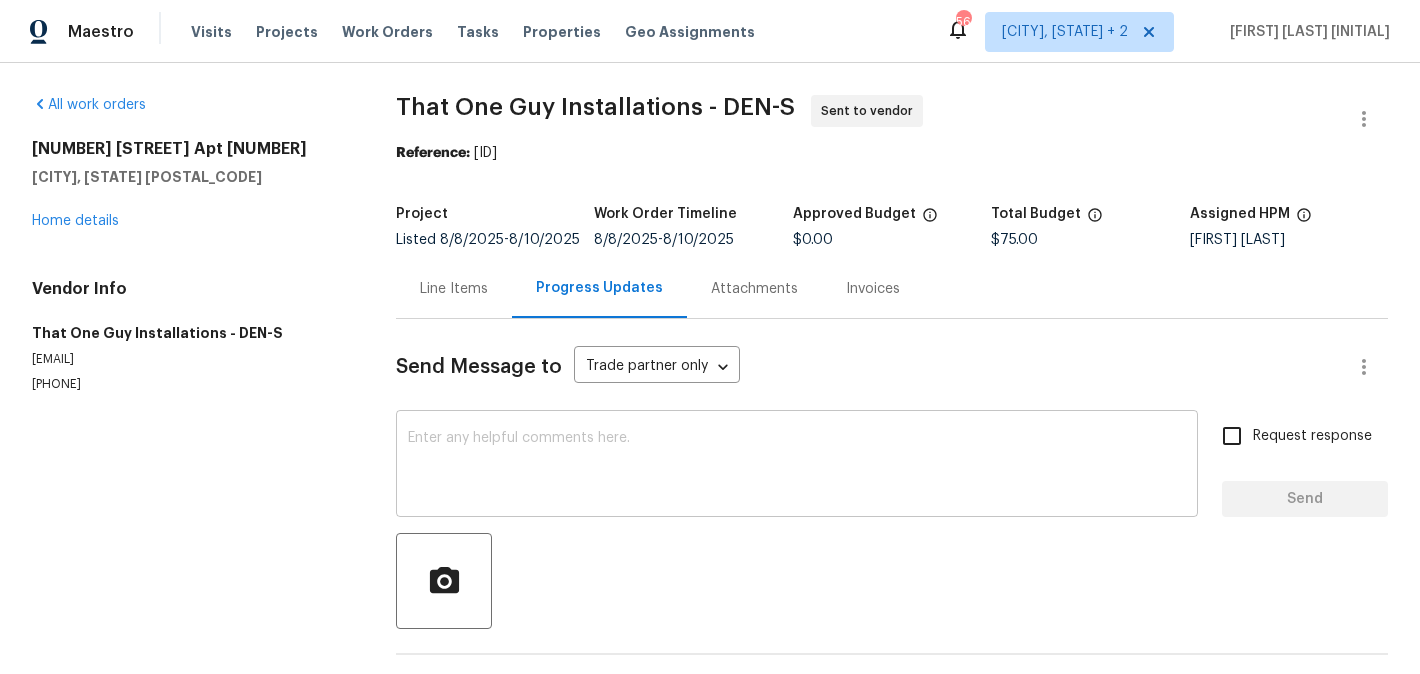 click on "x ​" at bounding box center [797, 466] 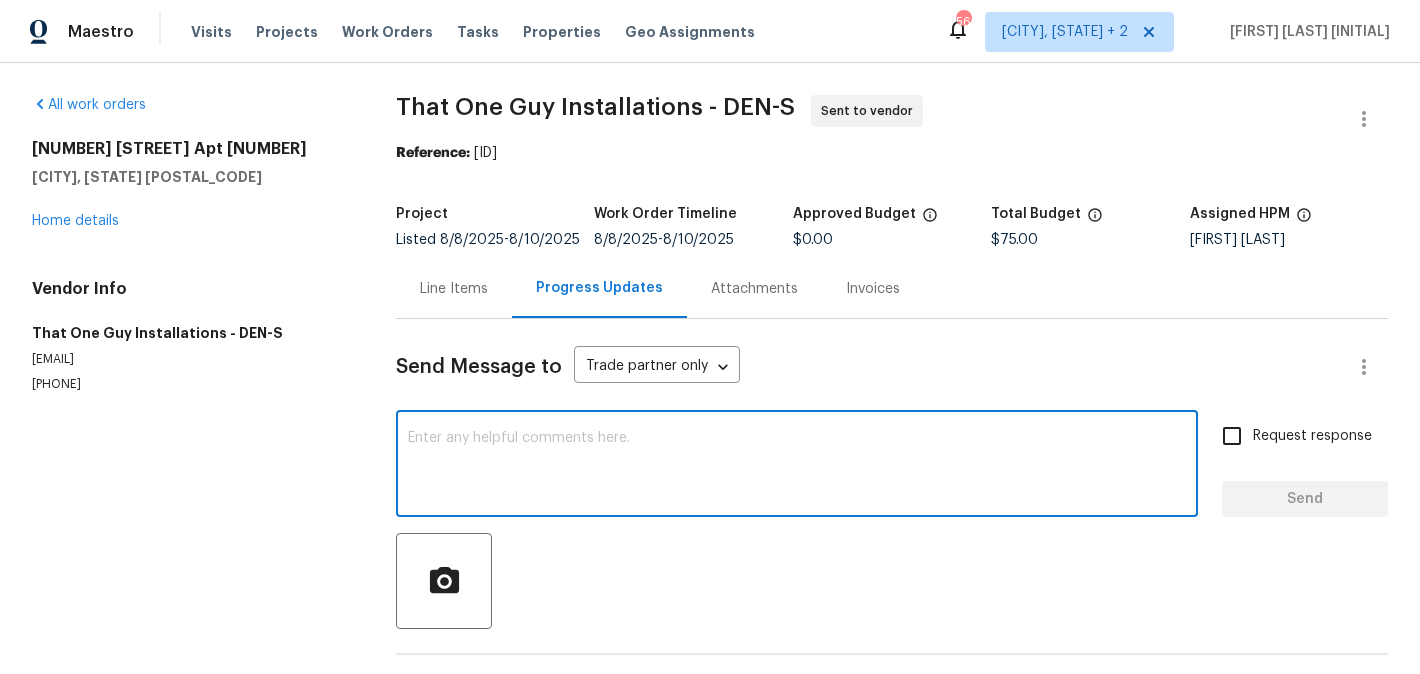 paste on "Hi, this is Blessida with Opendoor. I’m confirming you received the WO for the property at (Address). Please review and accept the WO within 24 hours and provide a schedule date. Please disregard the contact information for the HPM included in the WO. Our Centralised LWO Team is responsible for Listed WOs. The team can be reached through the portal or by phone at (480) 478-0155." 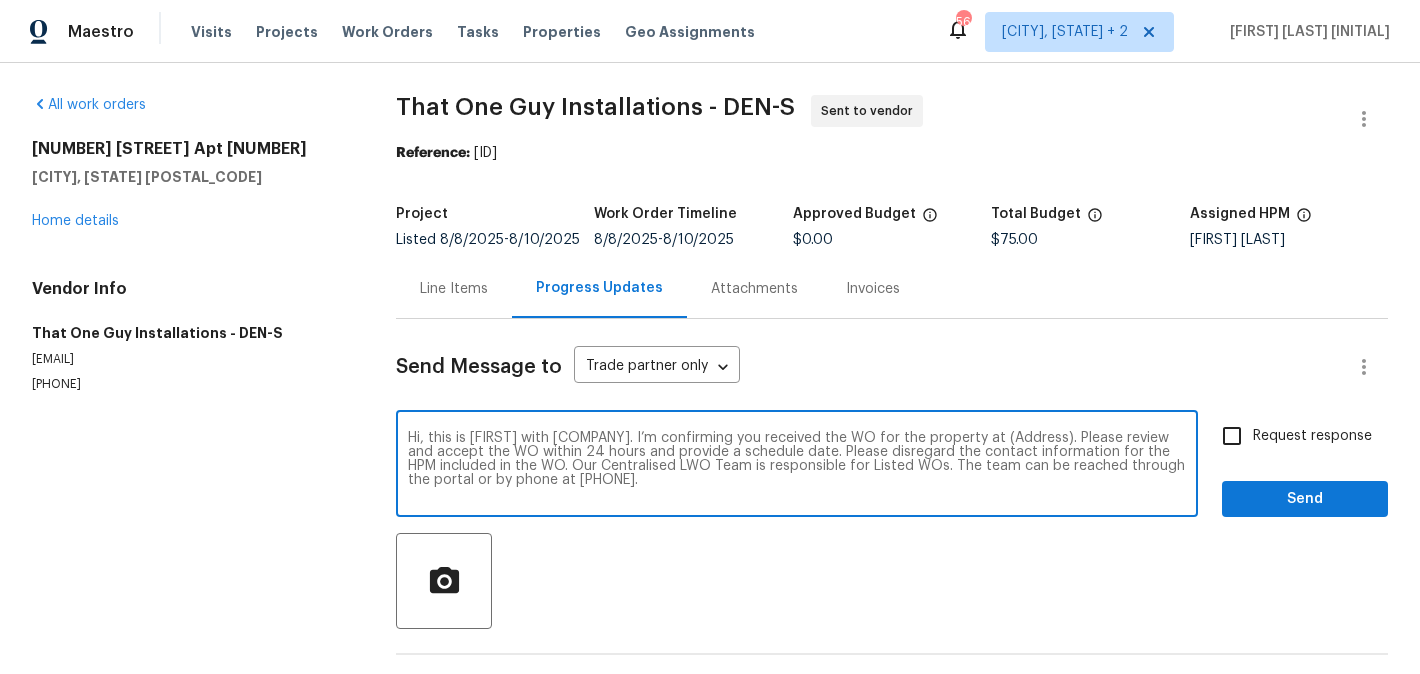 click on "Hi, this is Blessida with Opendoor. I’m confirming you received the WO for the property at (Address). Please review and accept the WO within 24 hours and provide a schedule date. Please disregard the contact information for the HPM included in the WO. Our Centralised LWO Team is responsible for Listed WOs. The team can be reached through the portal or by phone at (480) 478-0155." at bounding box center (797, 466) 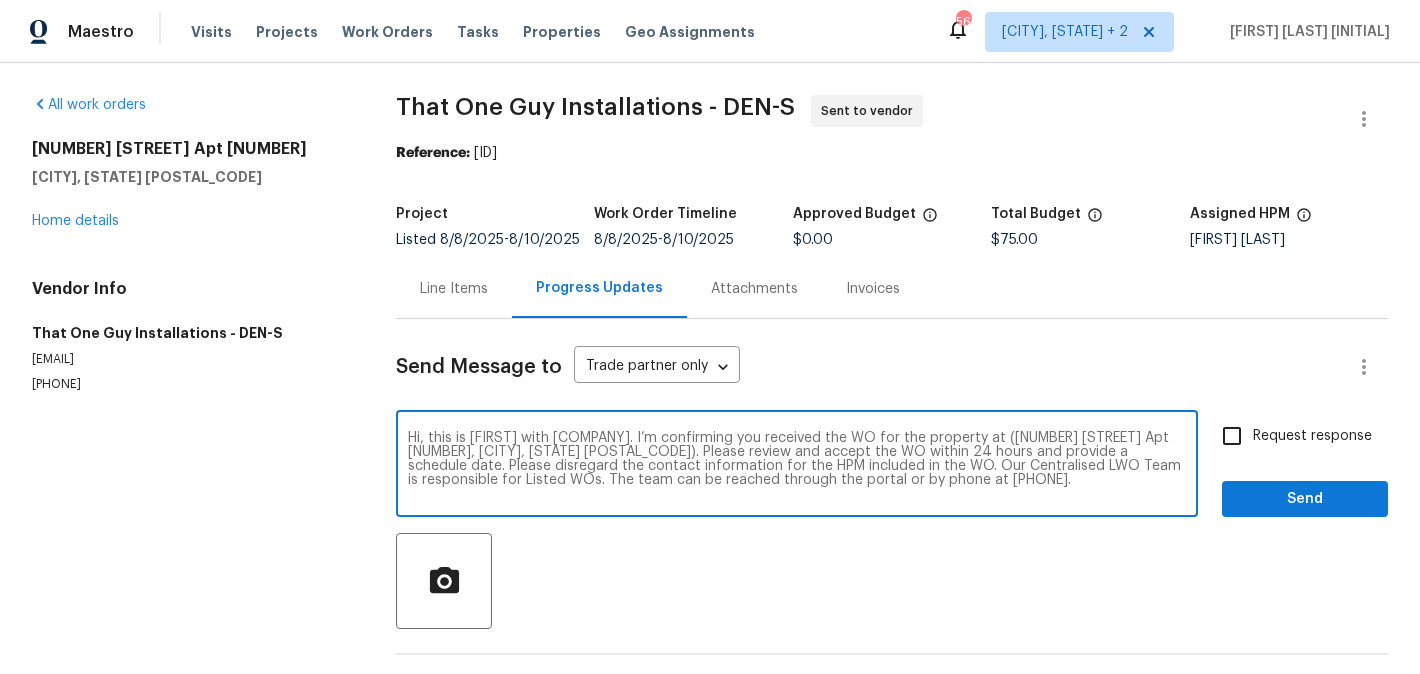 type on "Hi, this is Blessida with Opendoor. I’m confirming you received the WO for the property at (2685 S Dayton Way Apt 326, Denver, CO 80231). Please review and accept the WO within 24 hours and provide a schedule date. Please disregard the contact information for the HPM included in the WO. Our Centralised LWO Team is responsible for Listed WOs. The team can be reached through the portal or by phone at (480) 478-0155." 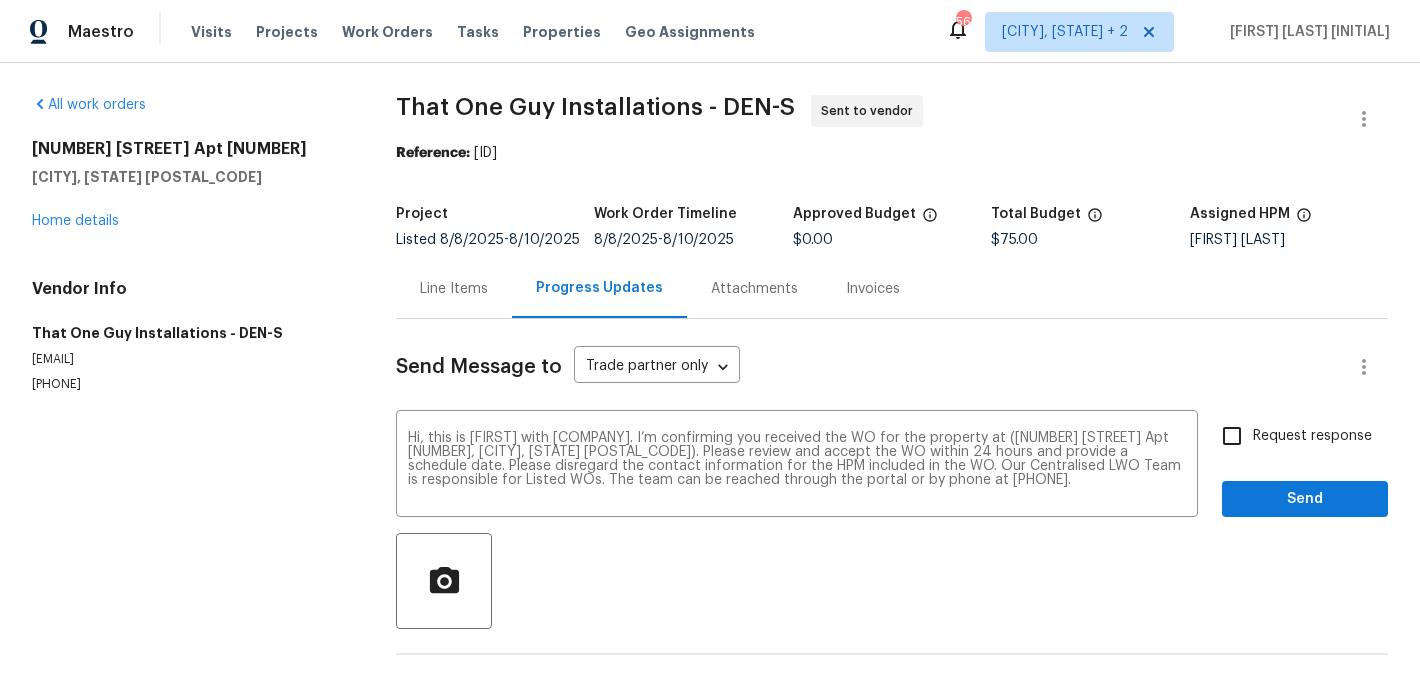 click on "Request response" at bounding box center [1291, 436] 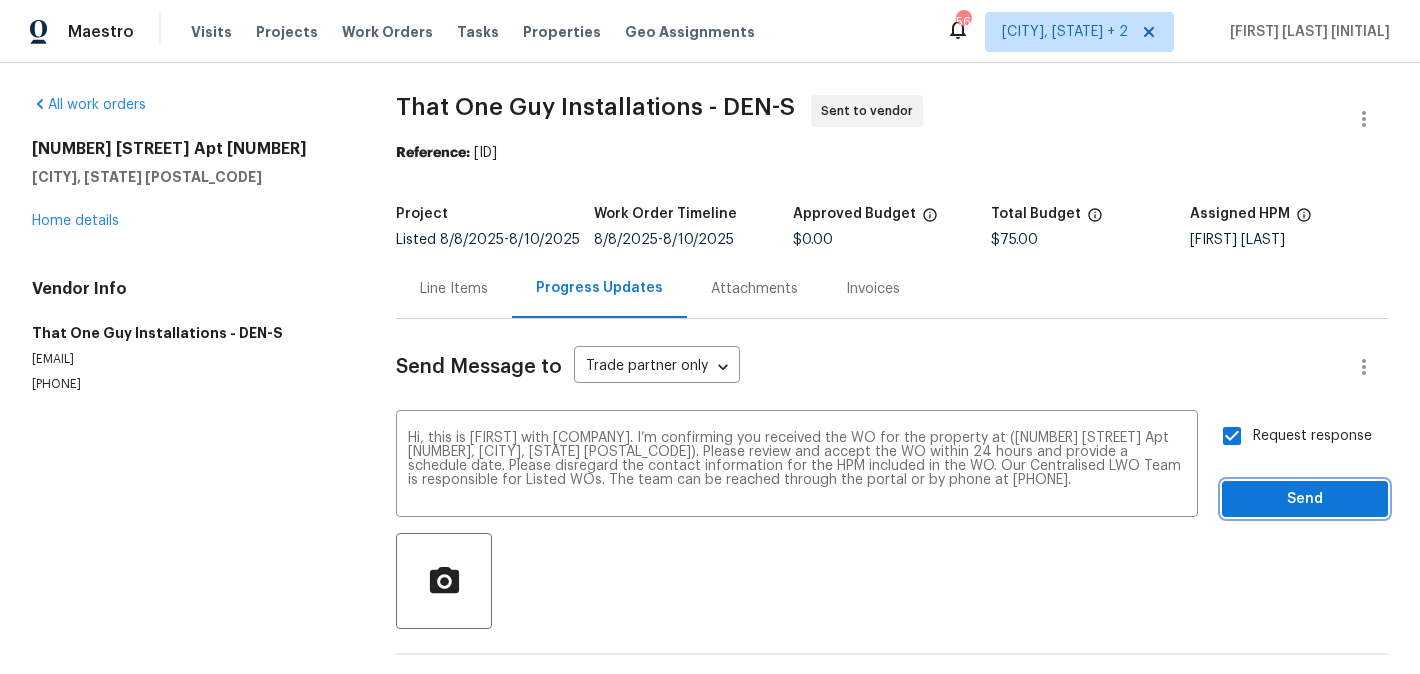 click on "Send" at bounding box center (1305, 499) 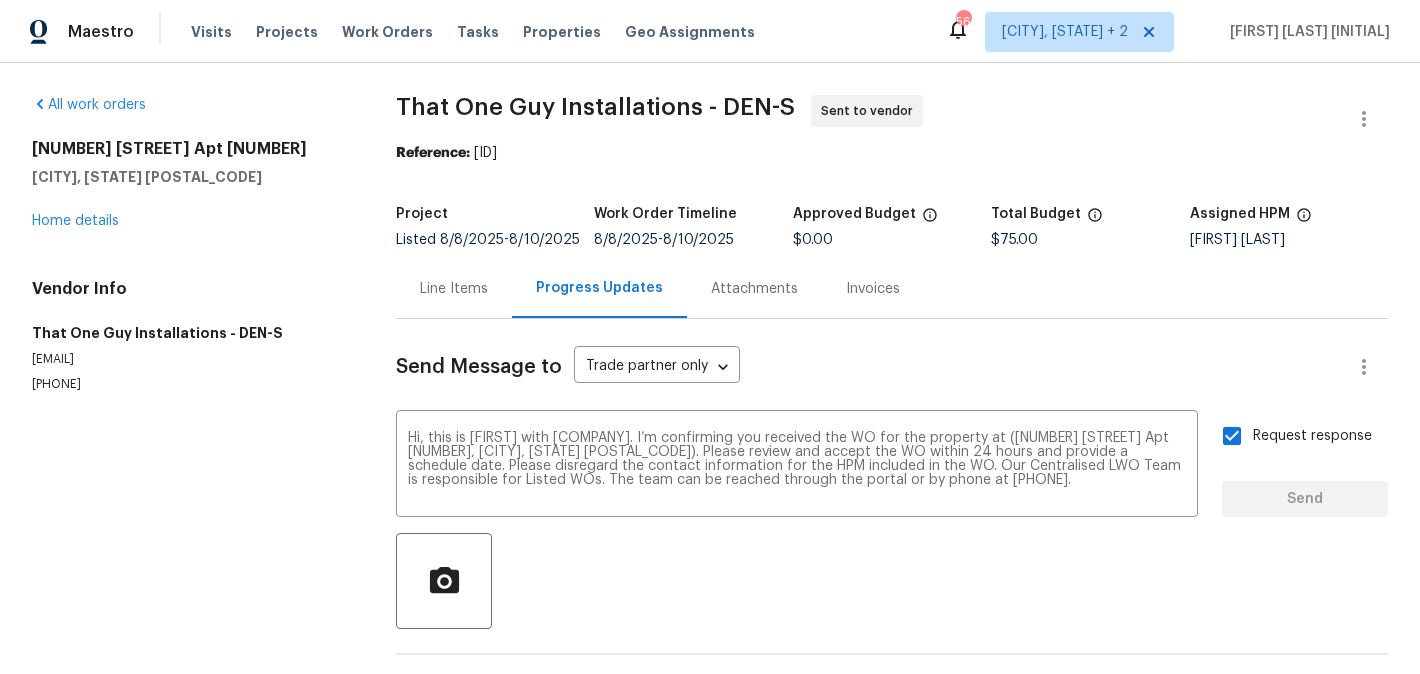 type 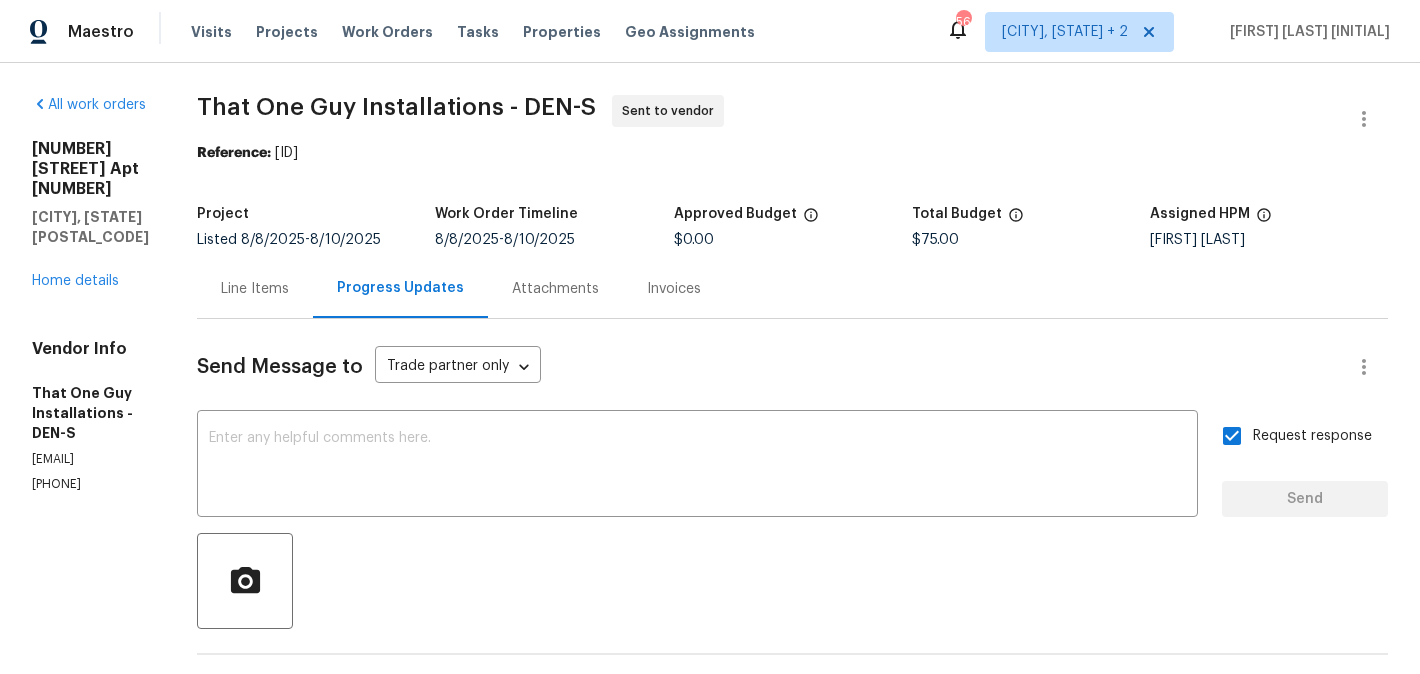 drag, startPoint x: 282, startPoint y: 152, endPoint x: 513, endPoint y: 159, distance: 231.10603 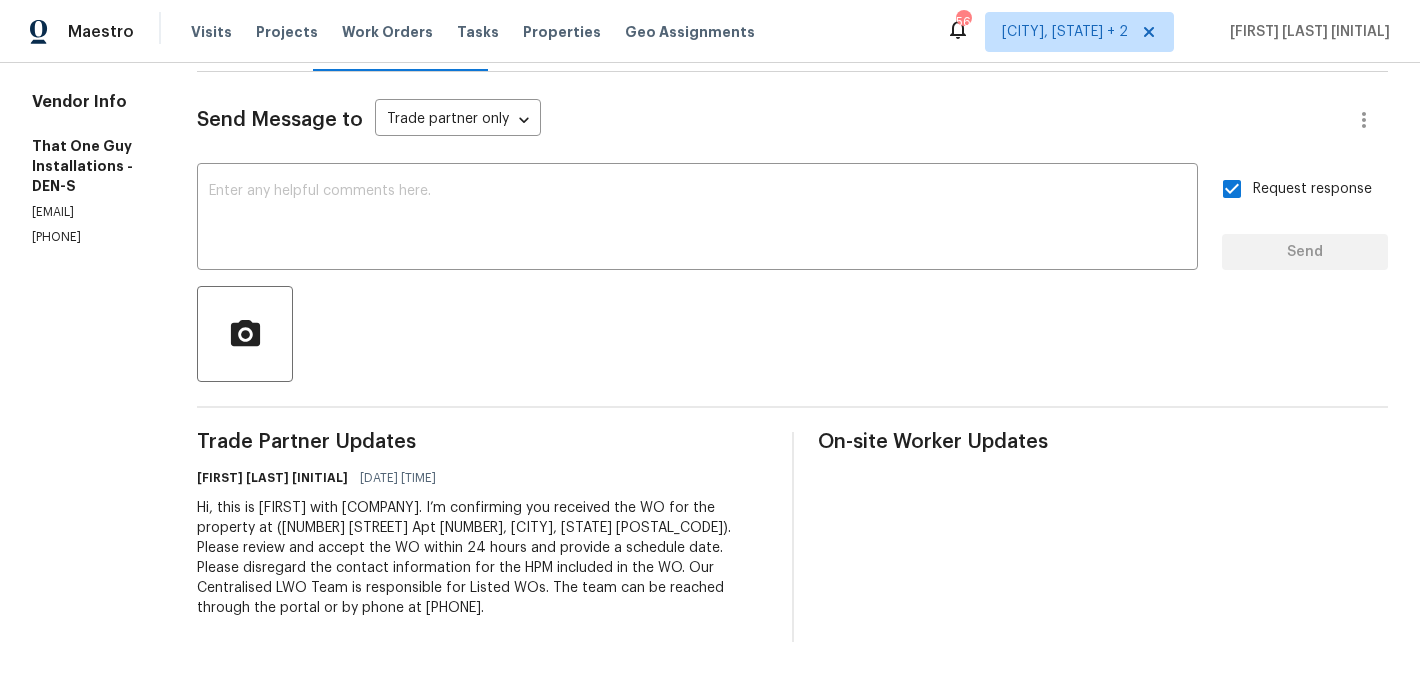 scroll, scrollTop: 0, scrollLeft: 0, axis: both 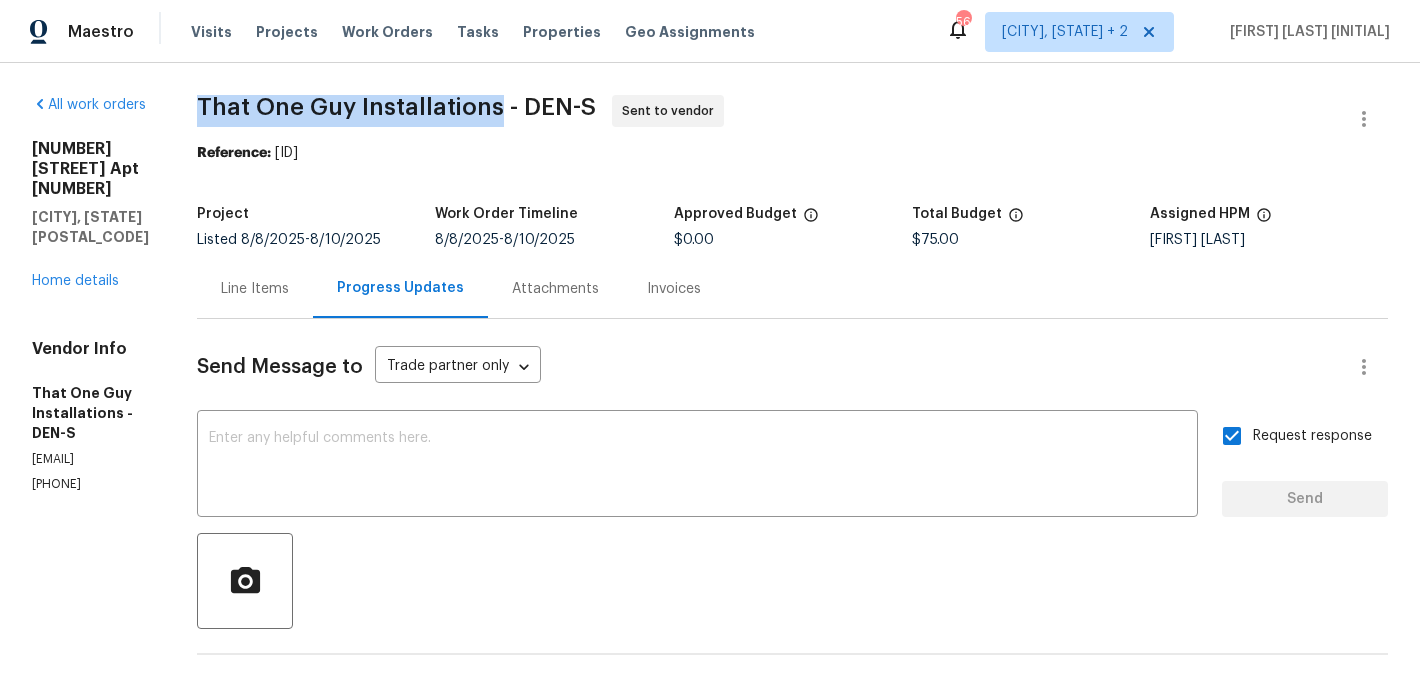 drag, startPoint x: 192, startPoint y: 111, endPoint x: 498, endPoint y: 111, distance: 306 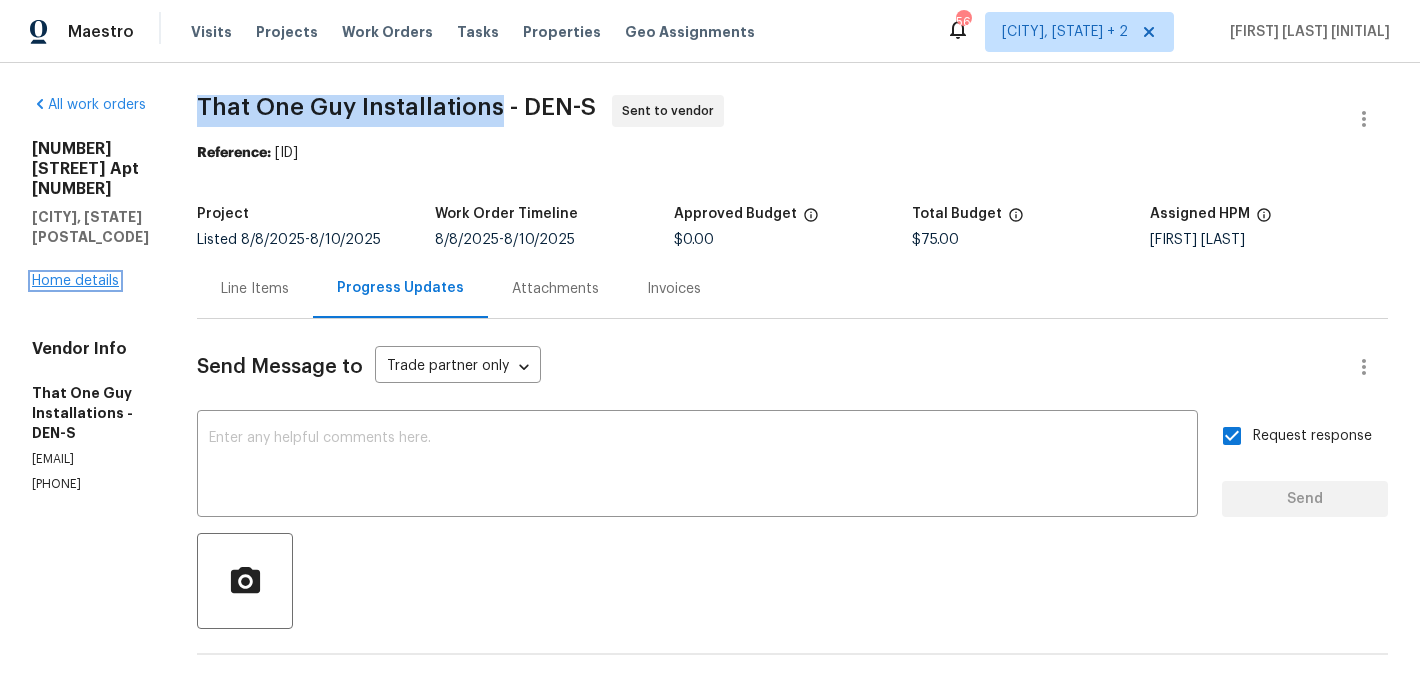 click on "Home details" at bounding box center [75, 281] 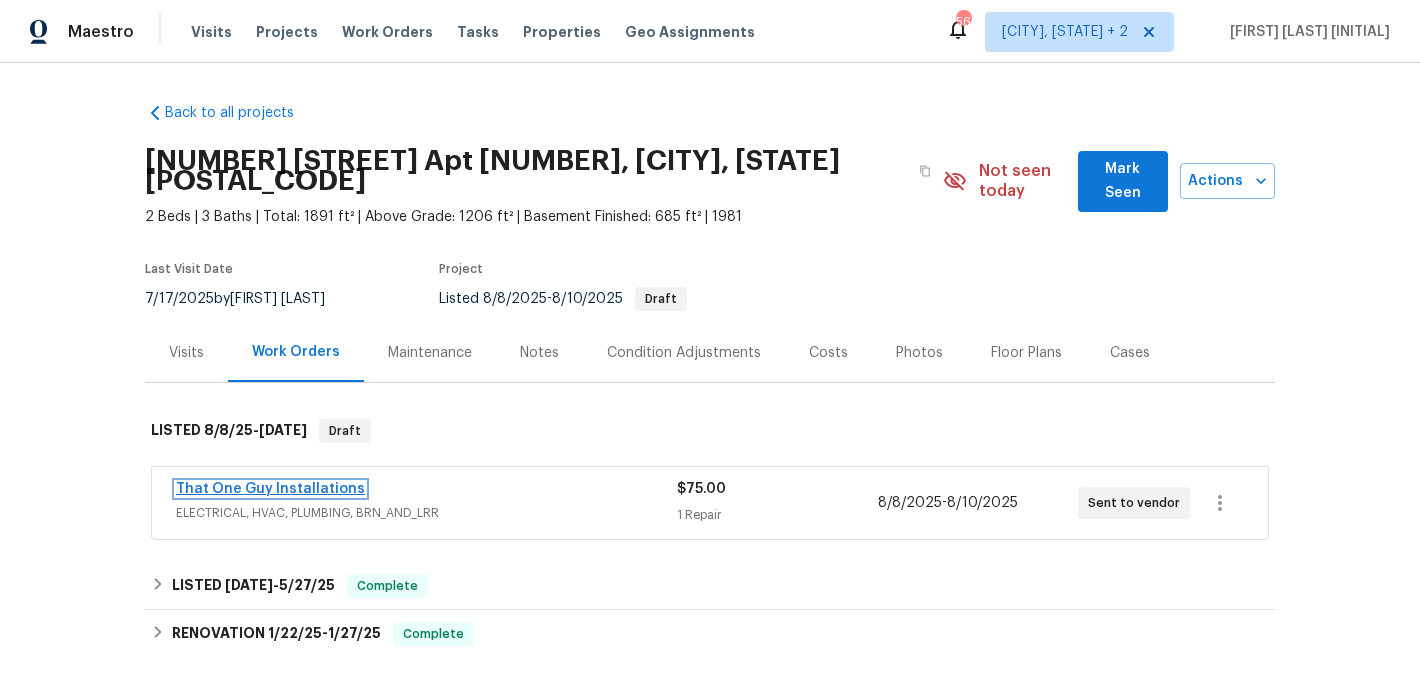 click on "[COMPANY]" at bounding box center (270, 489) 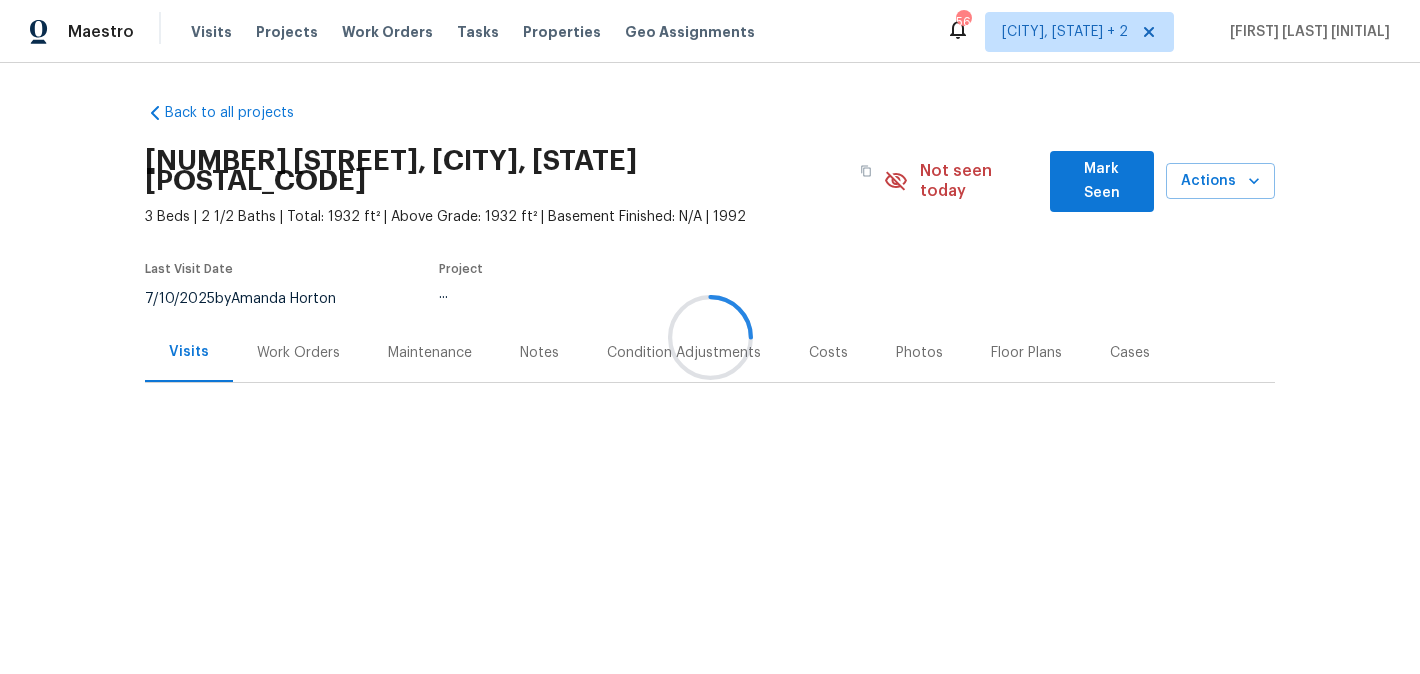 scroll, scrollTop: 0, scrollLeft: 0, axis: both 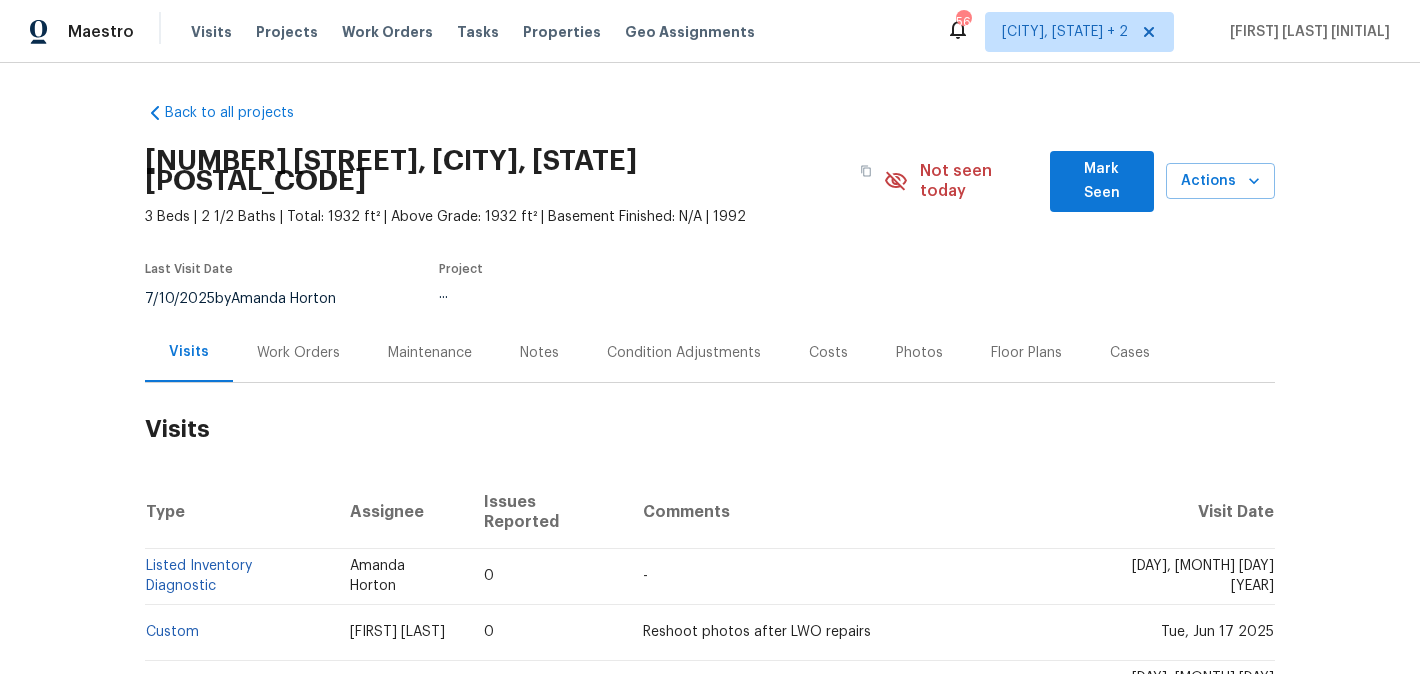 click on "Work Orders" at bounding box center (298, 353) 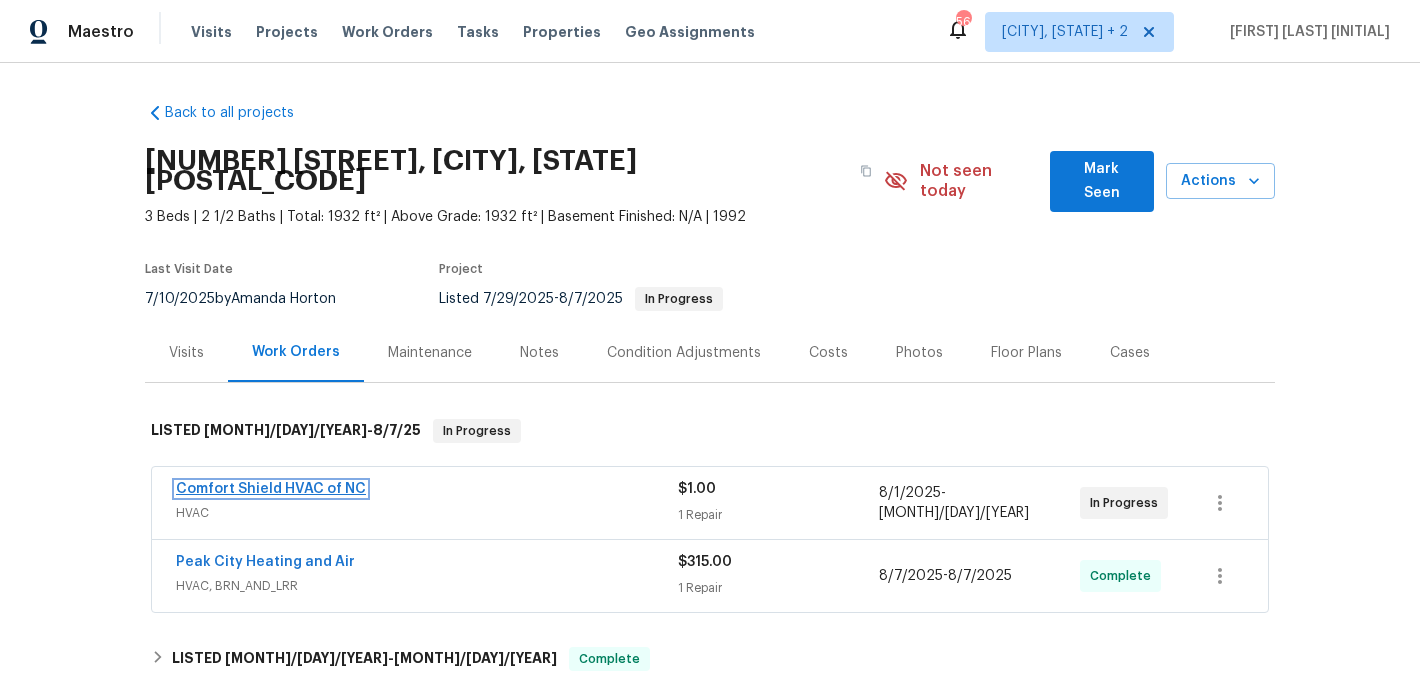 click on "Comfort Shield HVAC of NC" at bounding box center [271, 489] 